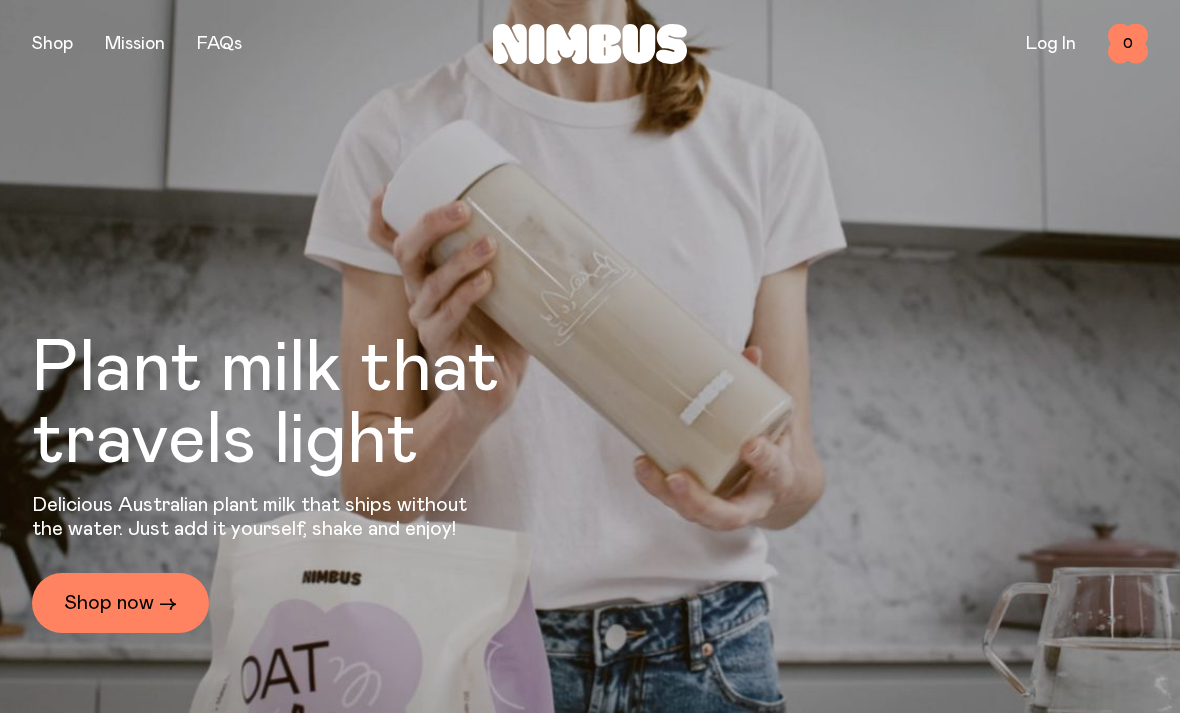 scroll, scrollTop: 0, scrollLeft: 0, axis: both 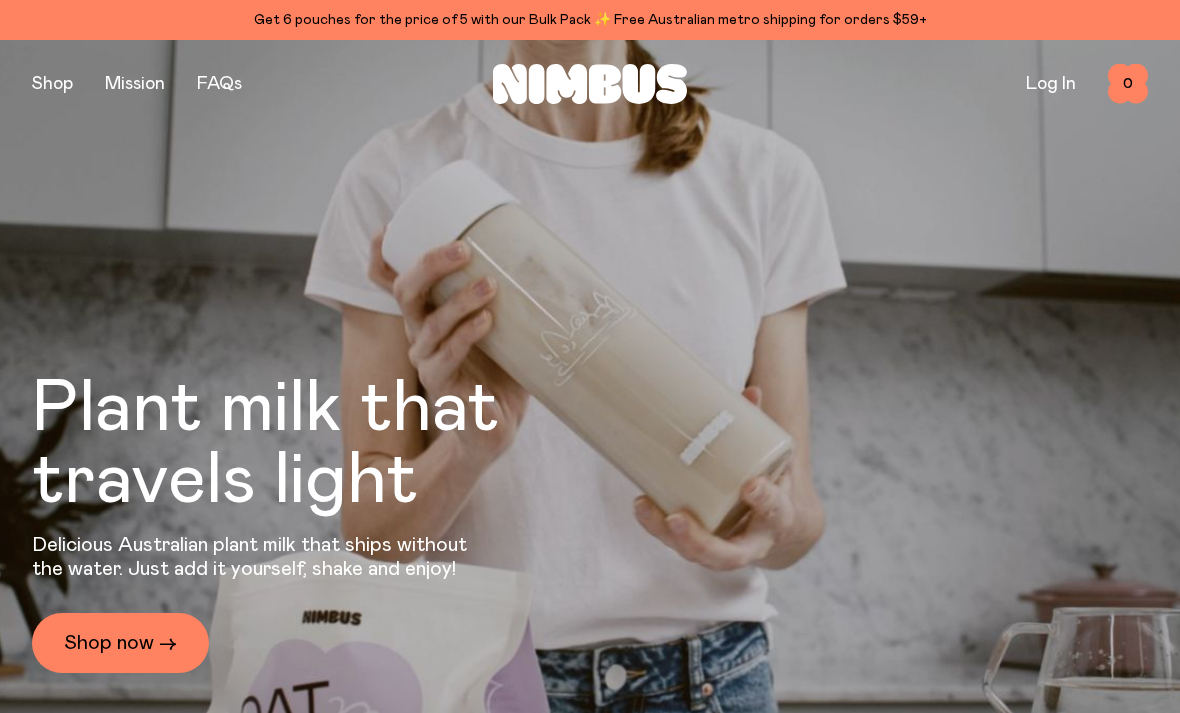 click at bounding box center (52, 84) 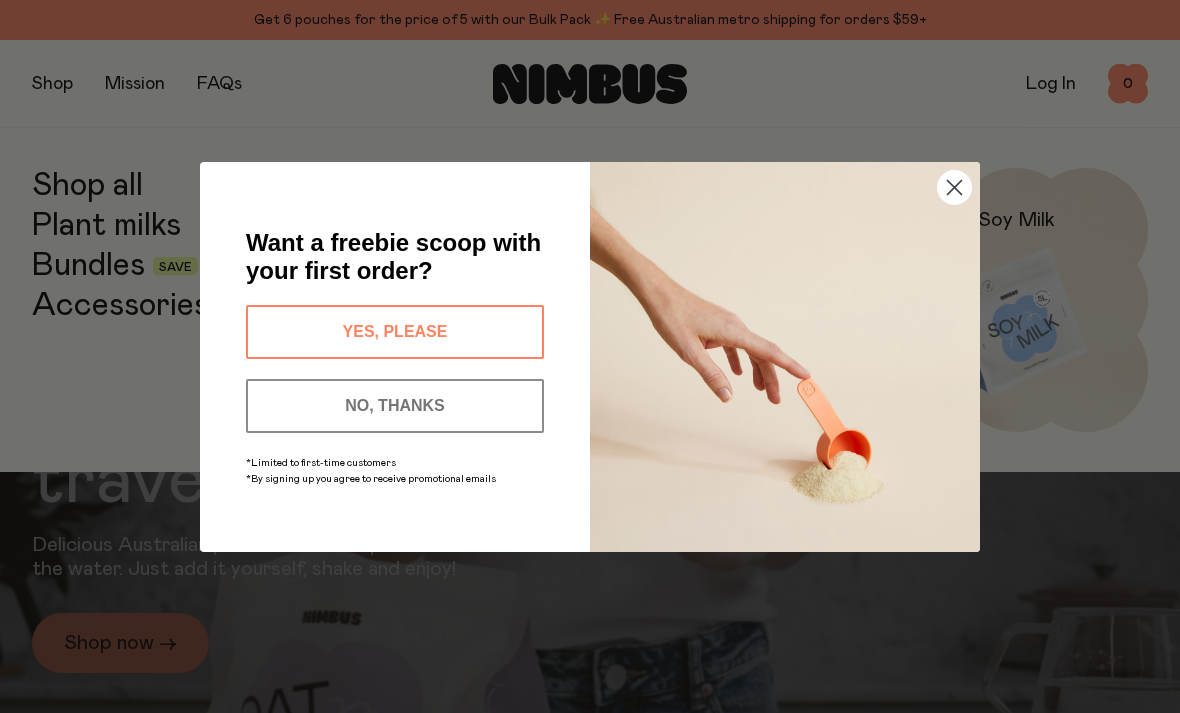 click on "Close dialog Want a freebie scoop with your first order? YES, PLEASE NO, THANKS *Limited to first-time customers
*By signing up you agree to receive promotional emails ******" at bounding box center (590, 356) 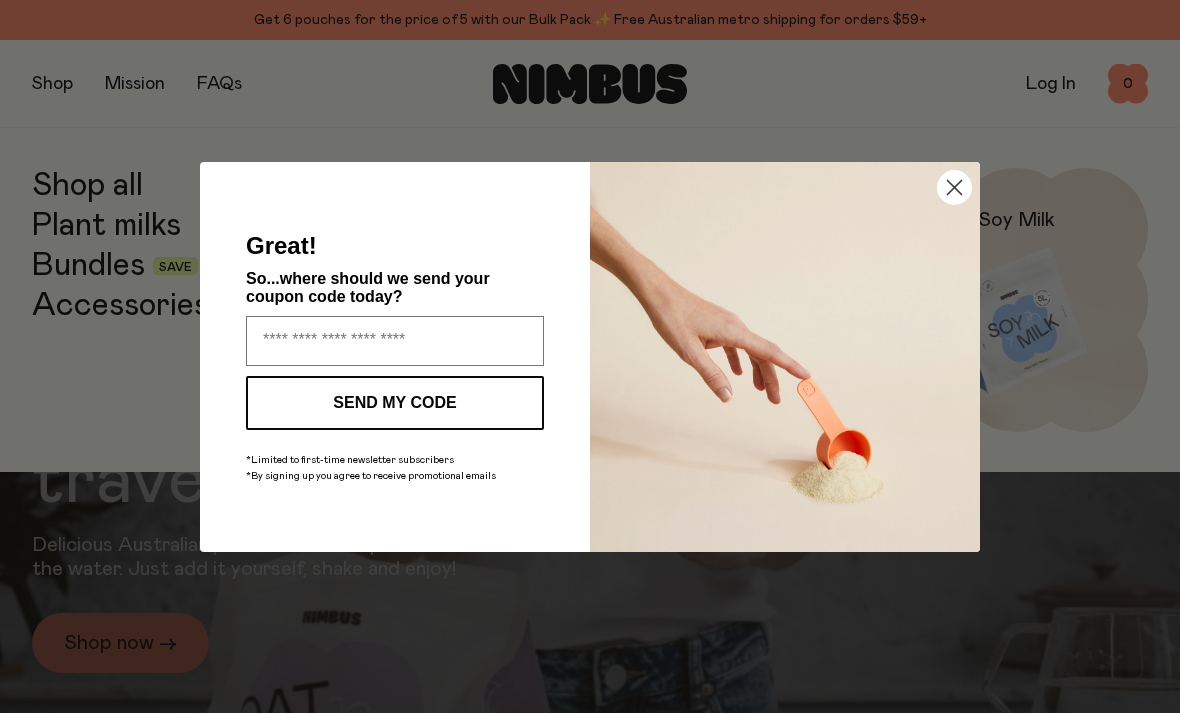 click at bounding box center (395, 341) 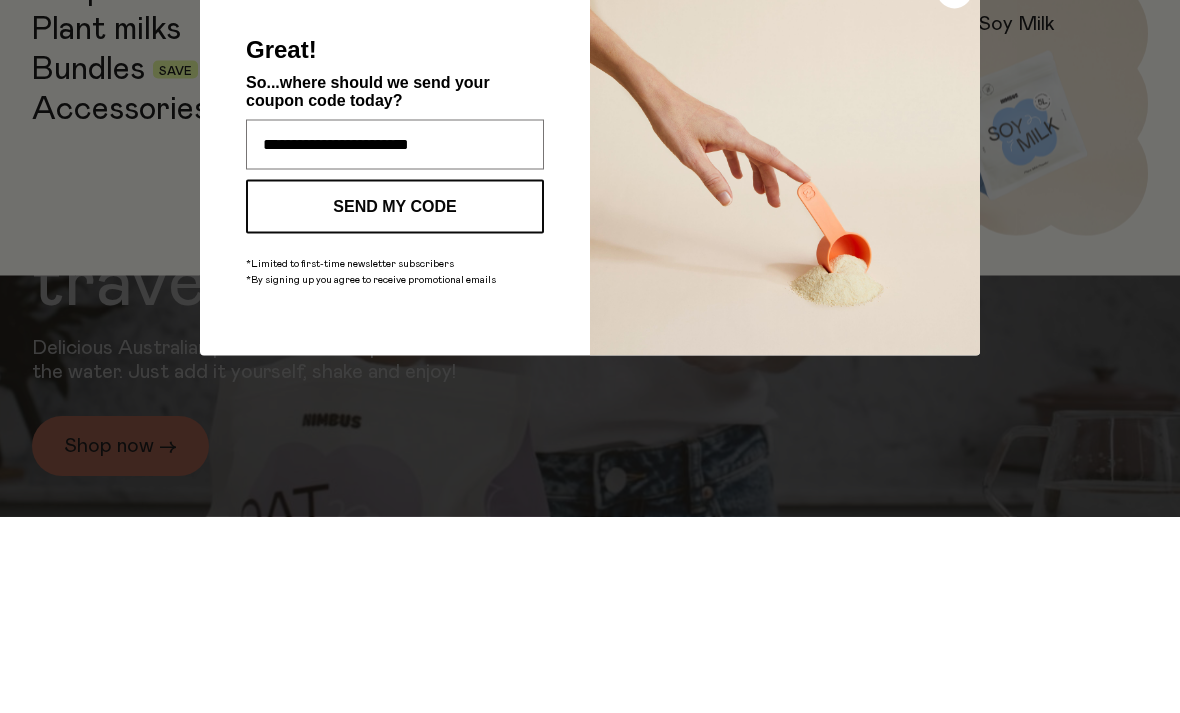 click on "**********" at bounding box center [395, 341] 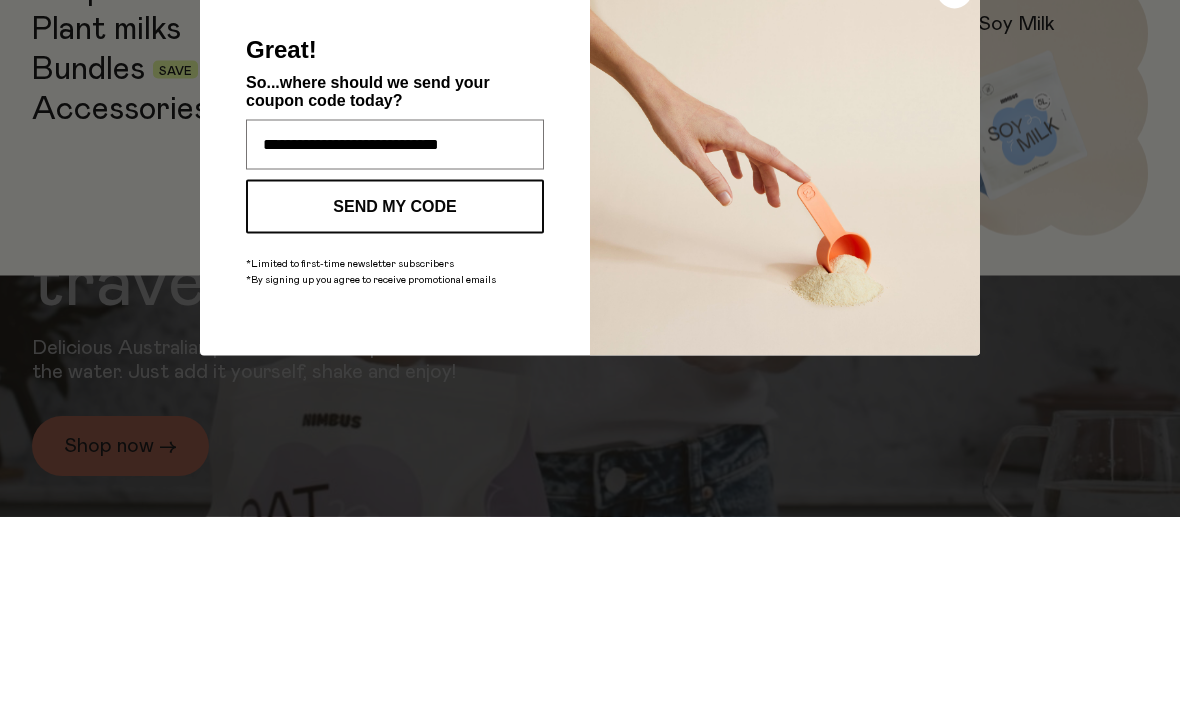 type on "**********" 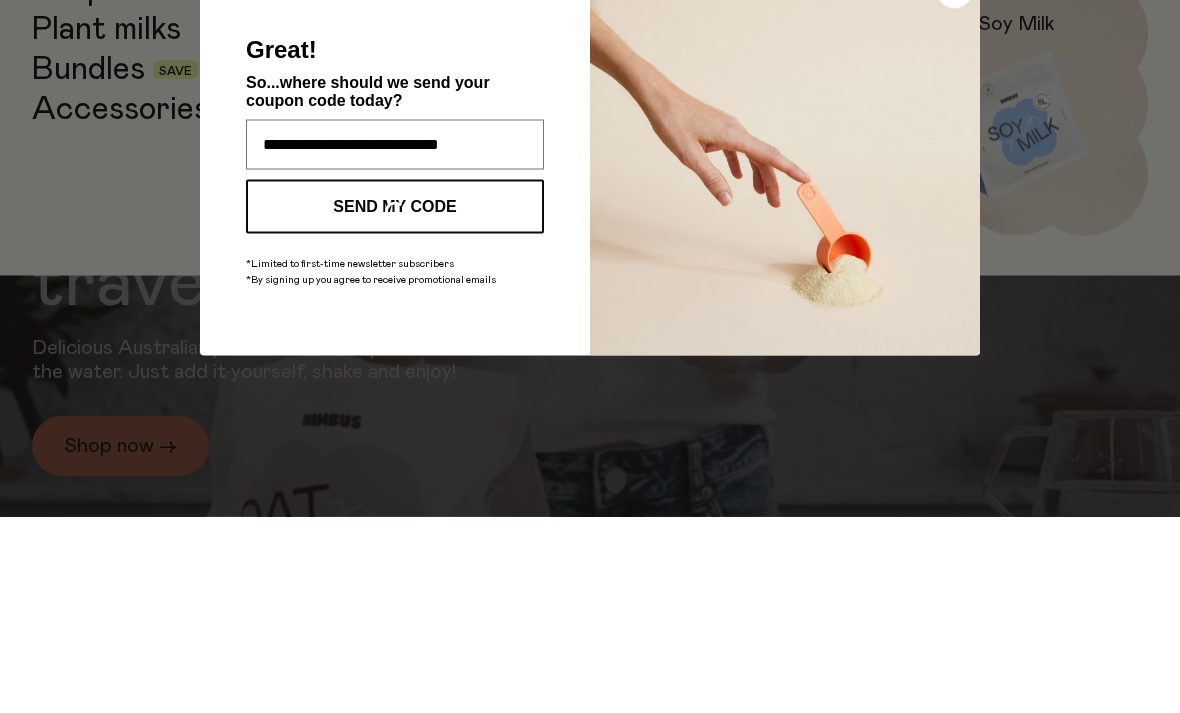 scroll, scrollTop: 197, scrollLeft: 0, axis: vertical 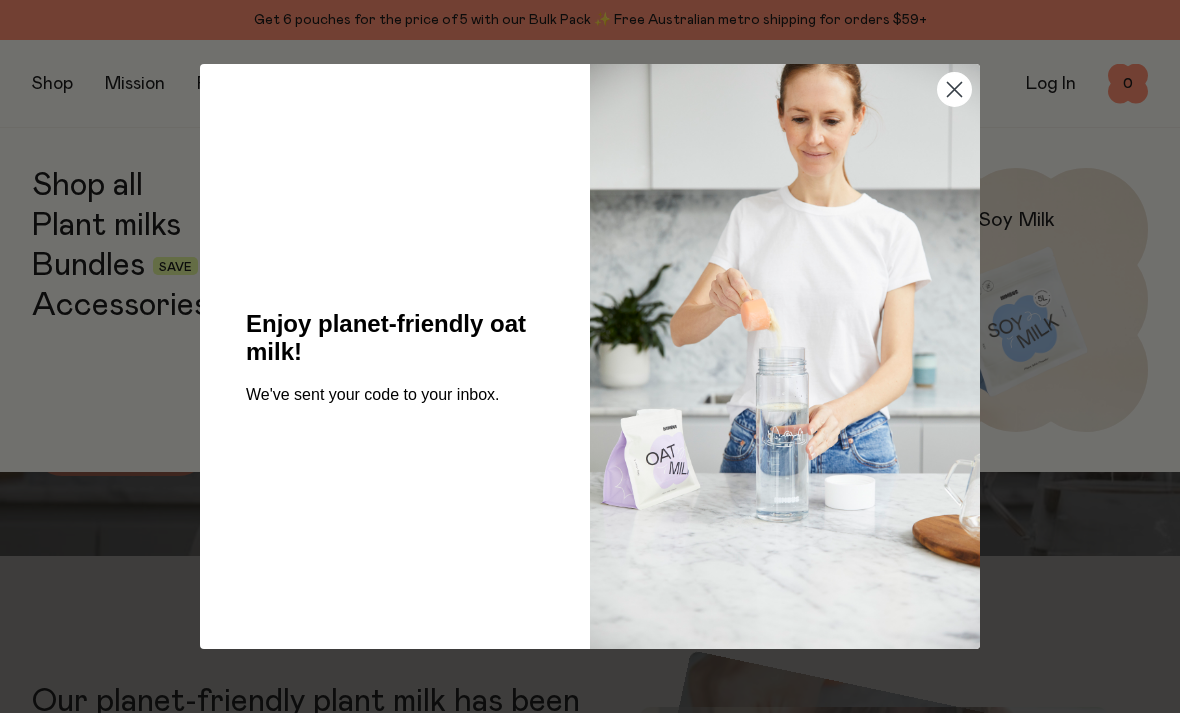 click 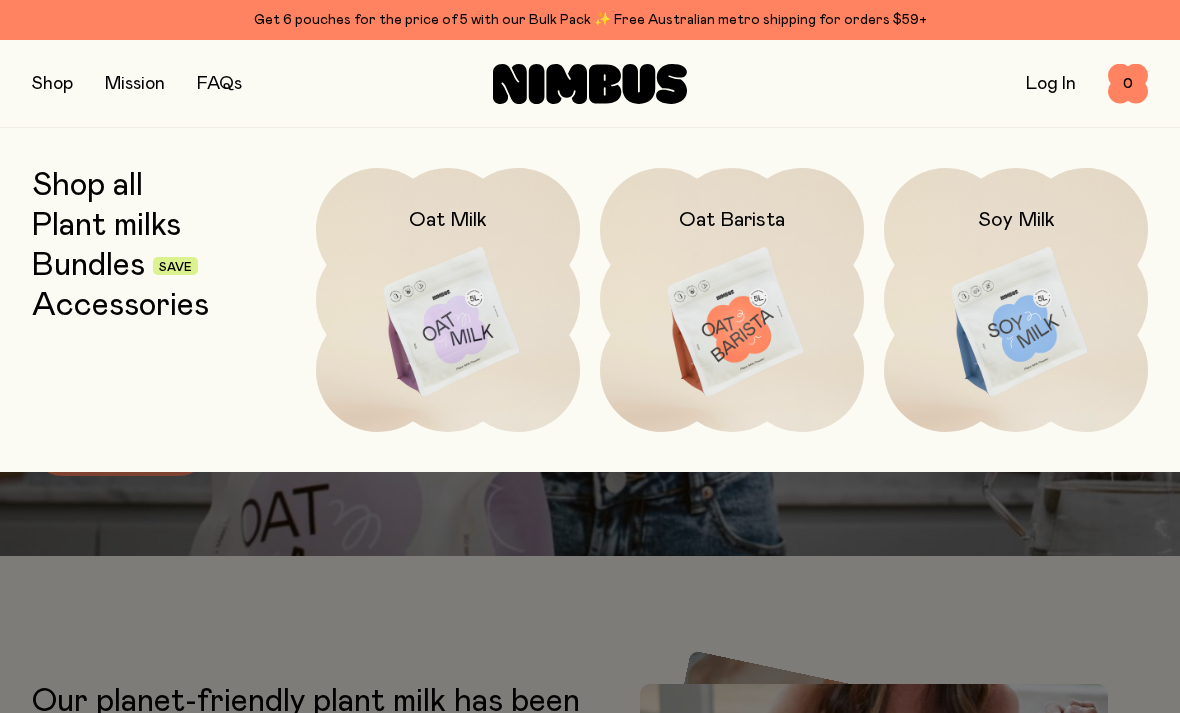 click on "Shop all" at bounding box center [87, 186] 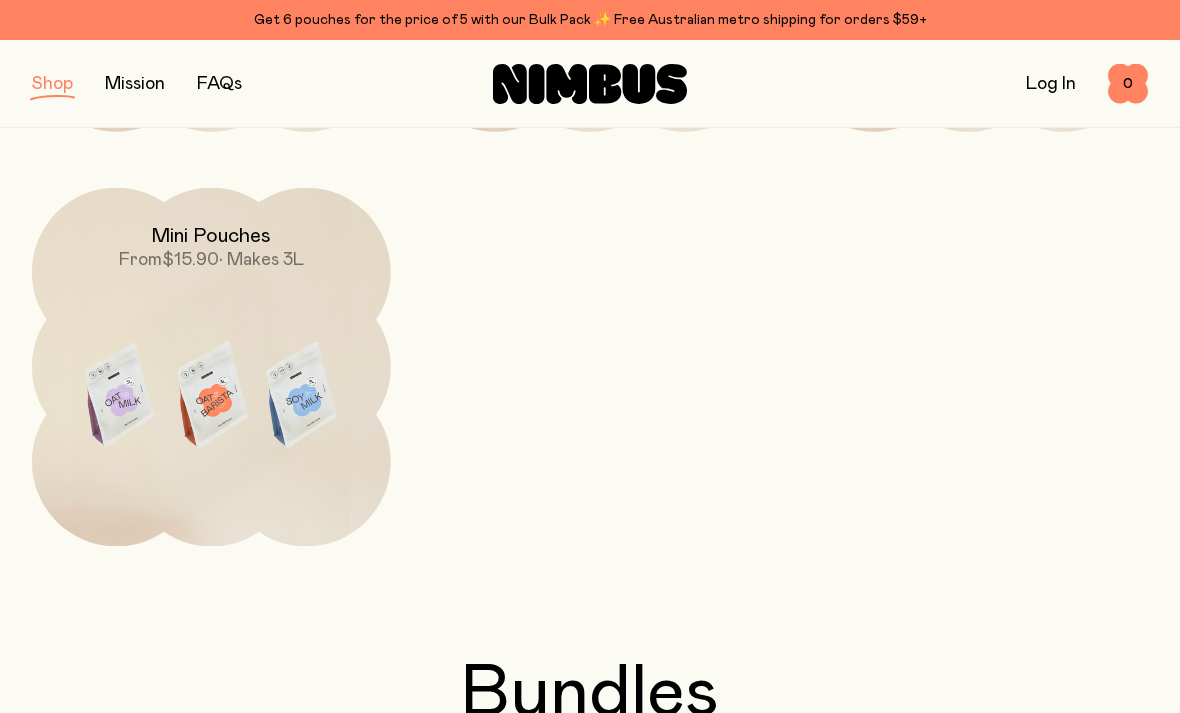 scroll, scrollTop: 644, scrollLeft: 0, axis: vertical 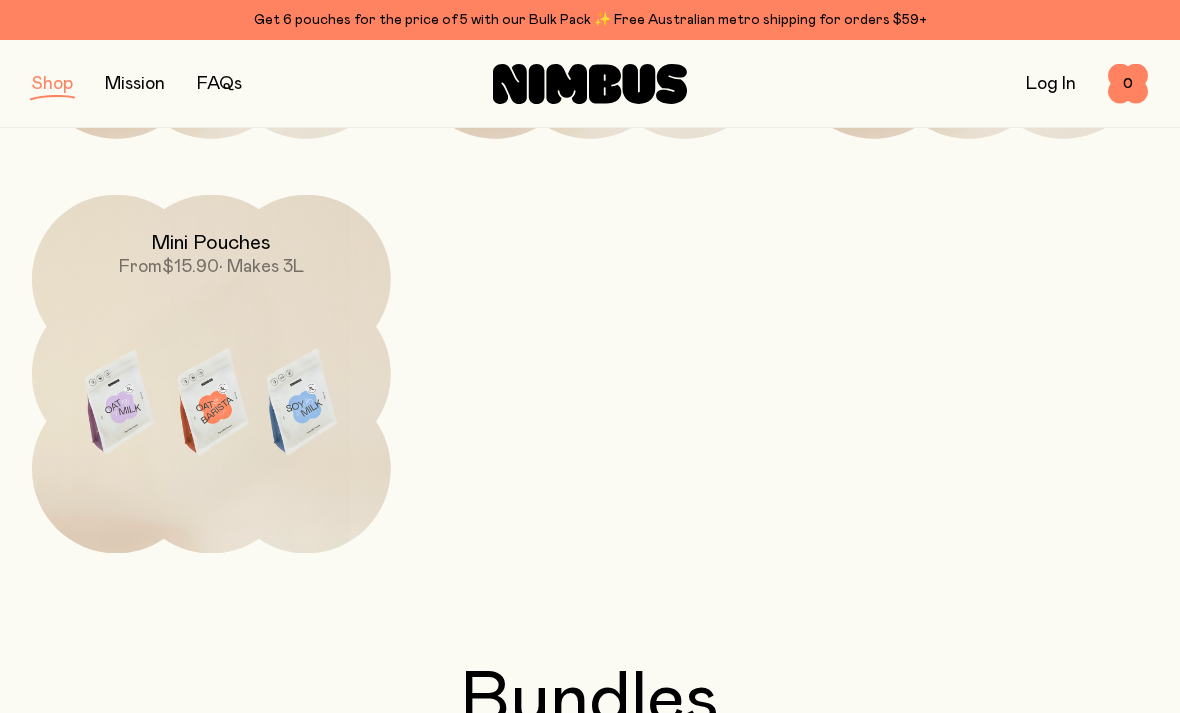 click at bounding box center (211, 405) 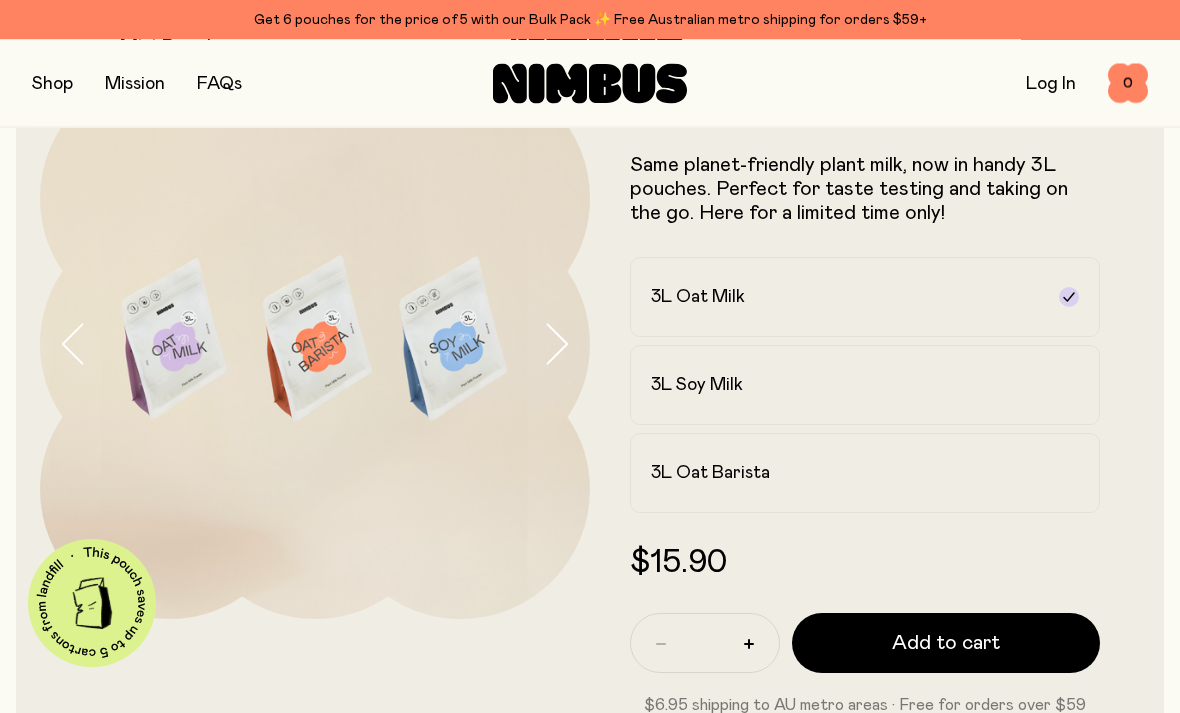 scroll, scrollTop: 127, scrollLeft: 0, axis: vertical 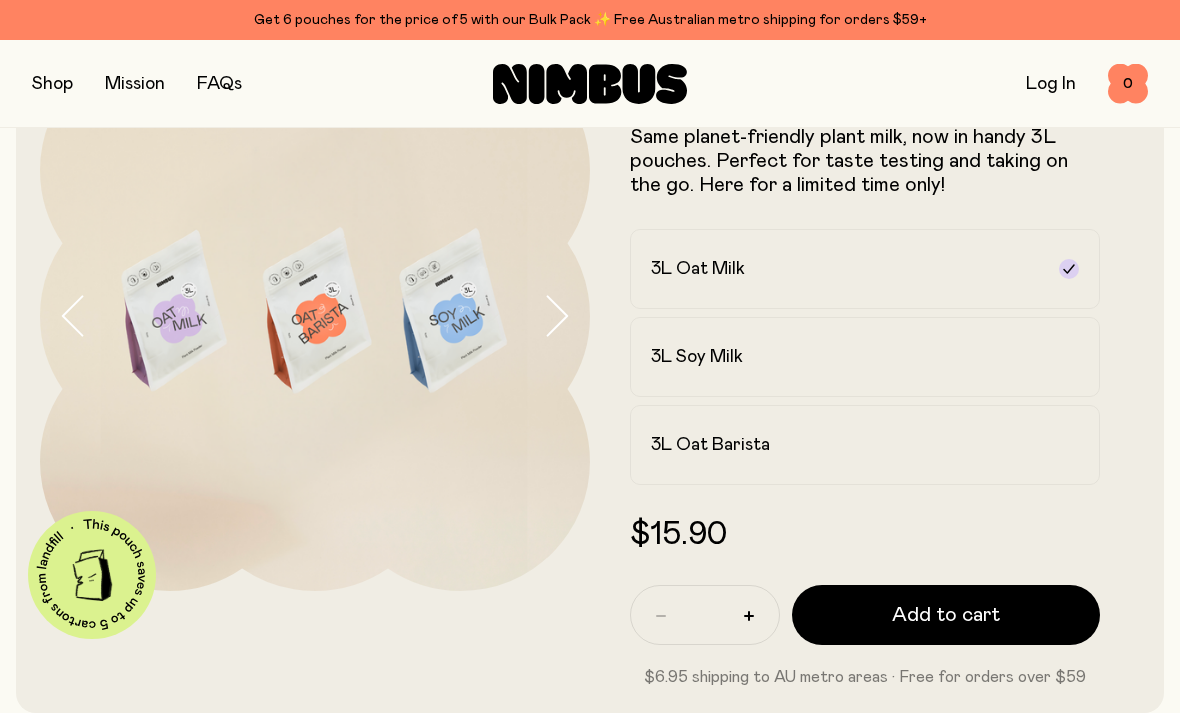click on "3L Oat Barista" at bounding box center (710, 445) 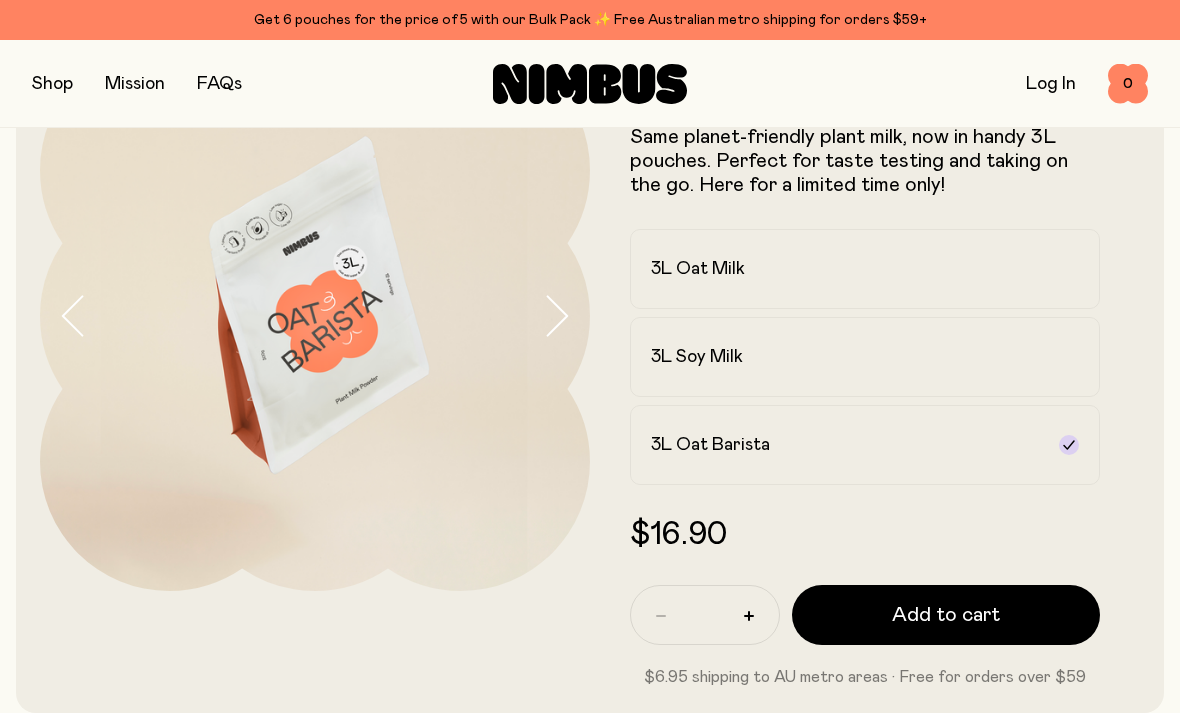 click on "3L Oat Milk" at bounding box center [865, 269] 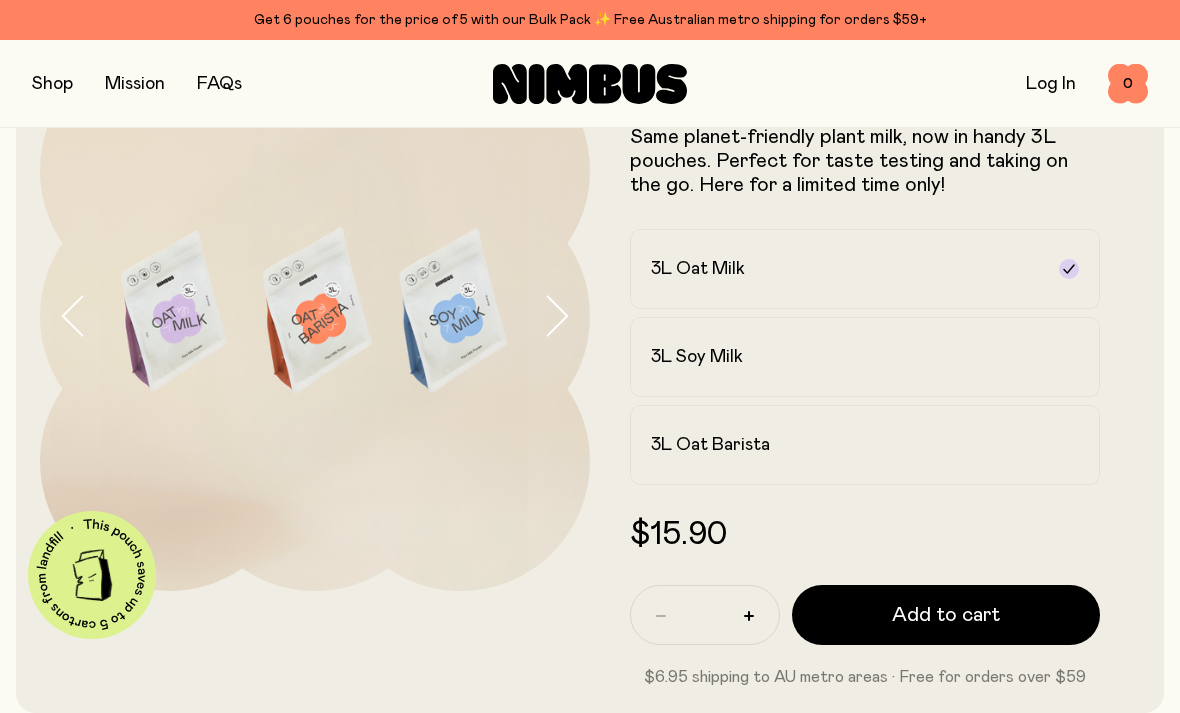 click on "3L Oat Barista" at bounding box center [710, 445] 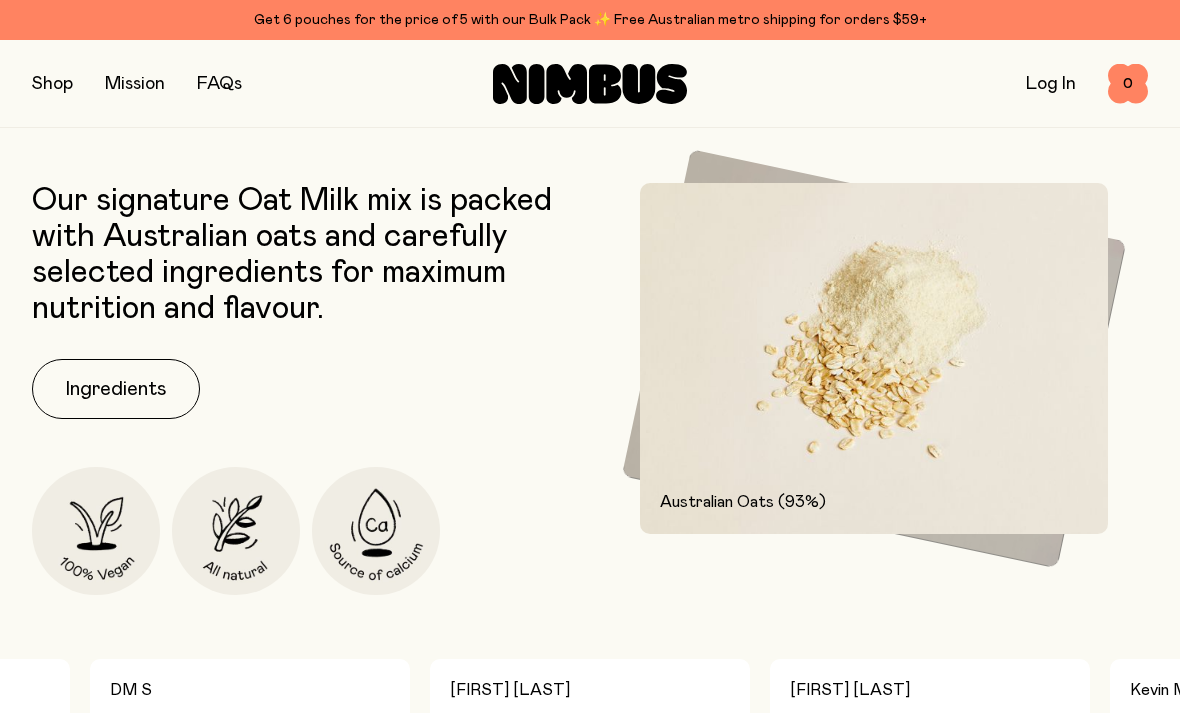 scroll, scrollTop: 760, scrollLeft: 0, axis: vertical 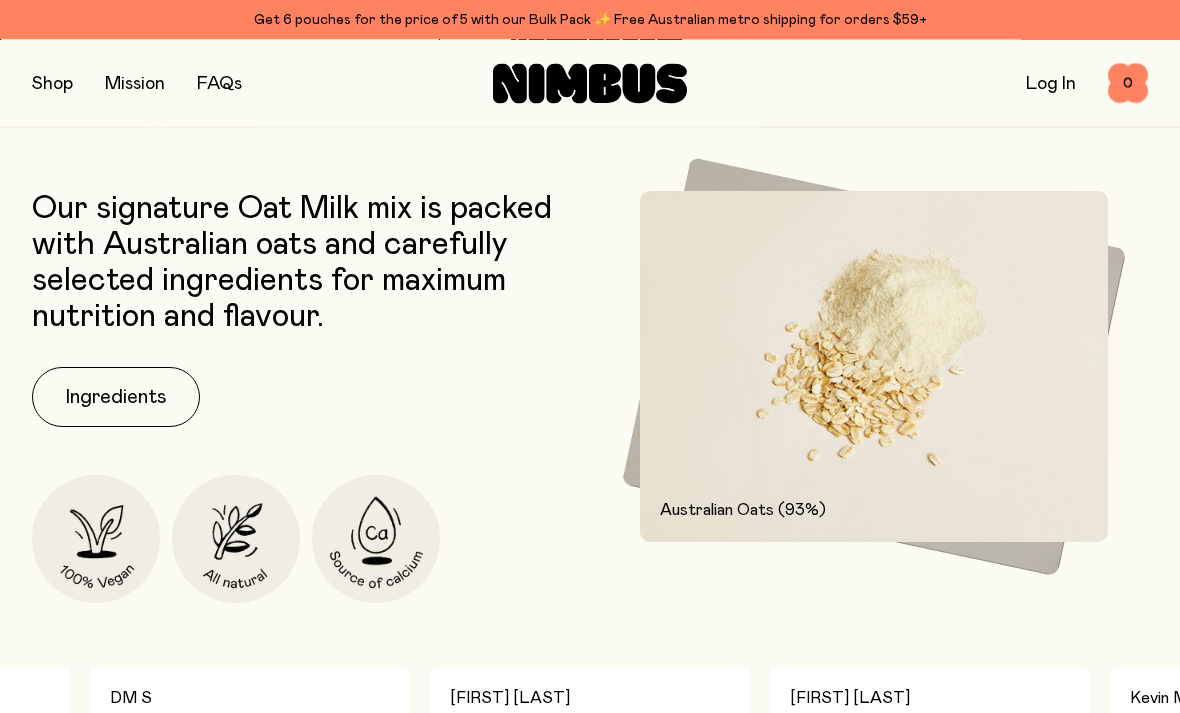 click on "Our signature Oat Milk mix is packed with Australian oats and carefully selected ingredients for maximum nutrition and flavour.  Ingredients" at bounding box center [306, 398] 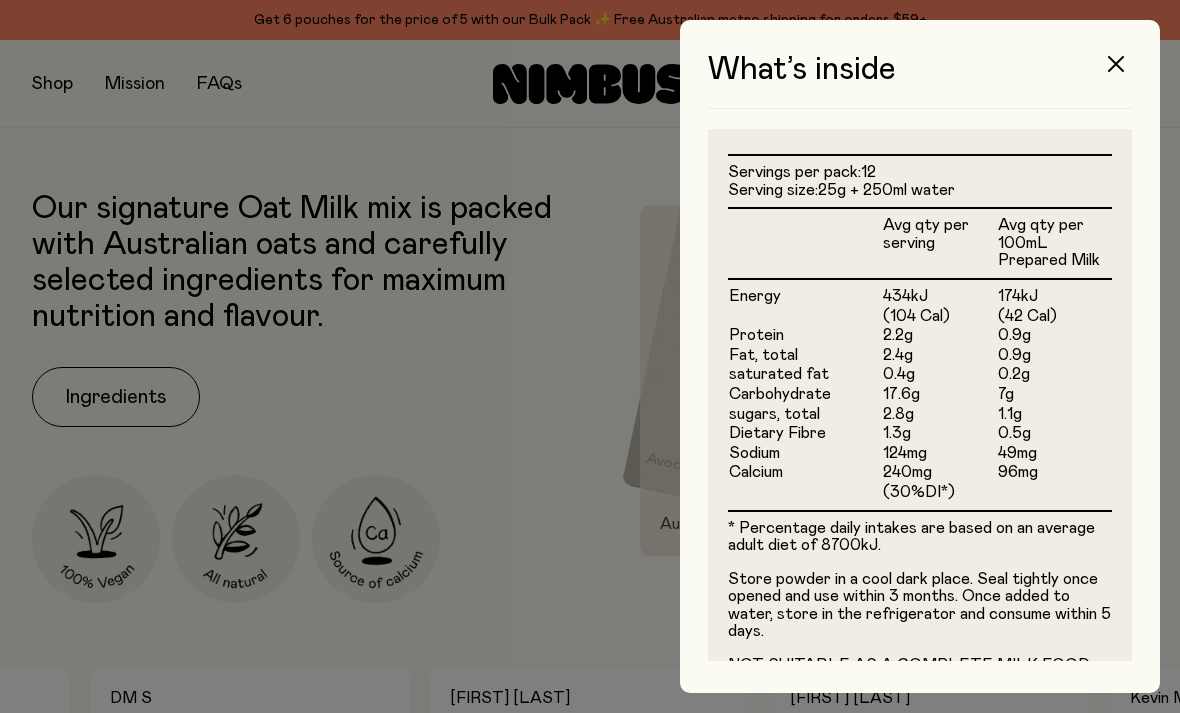 scroll, scrollTop: 505, scrollLeft: 0, axis: vertical 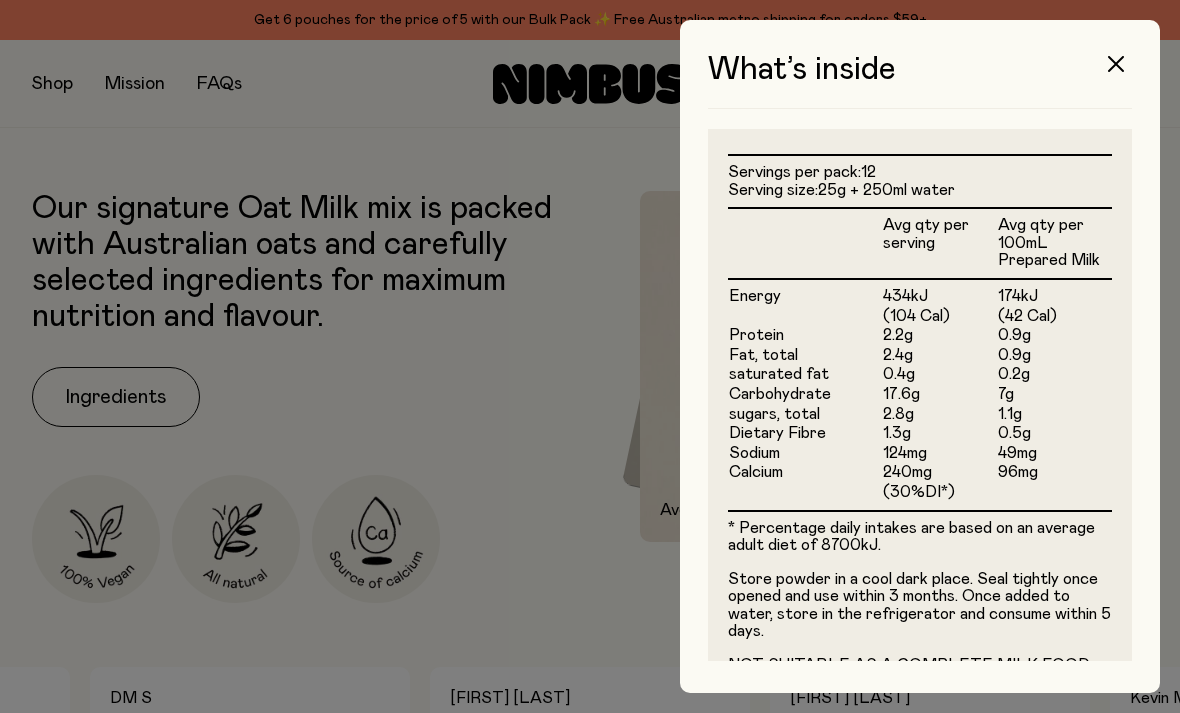 click at bounding box center [1116, 64] 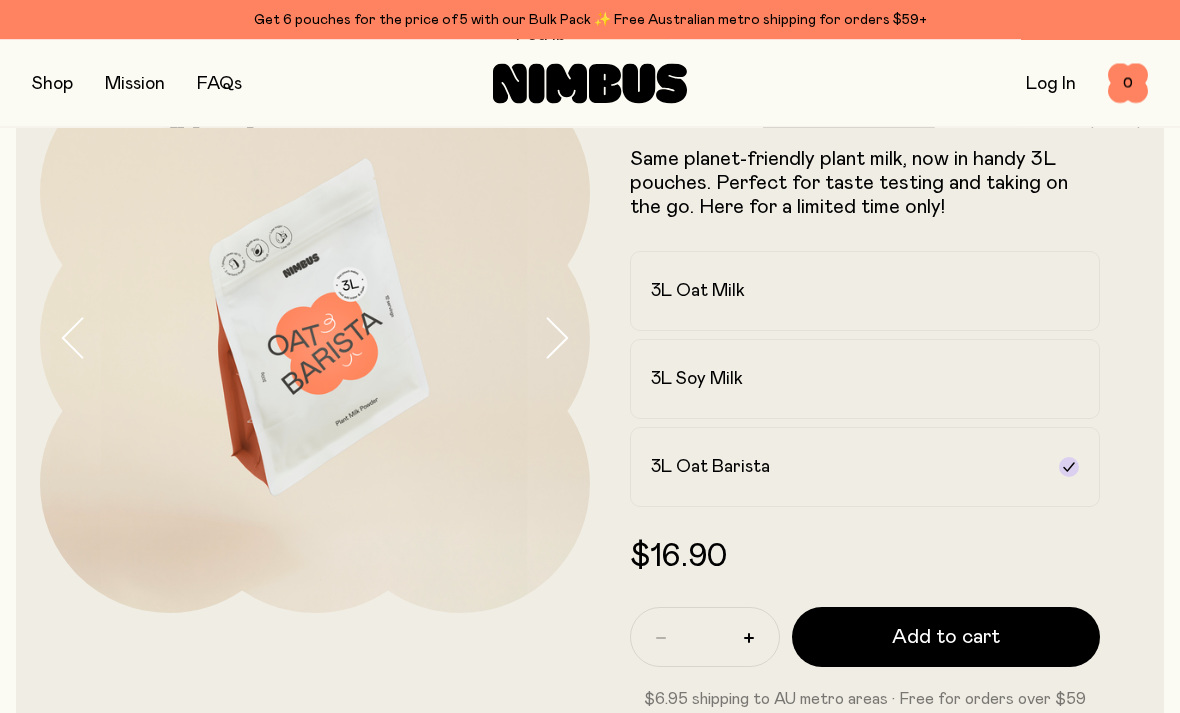 scroll, scrollTop: 105, scrollLeft: 0, axis: vertical 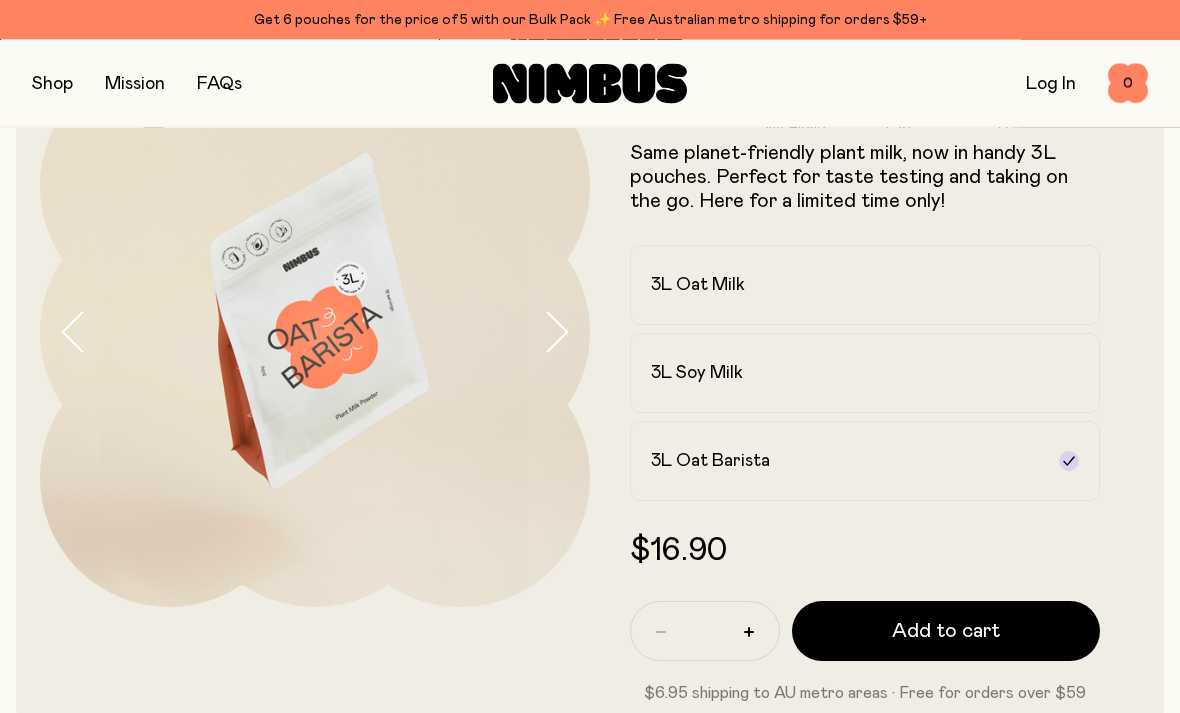 click on "3L Oat Milk" at bounding box center [847, 286] 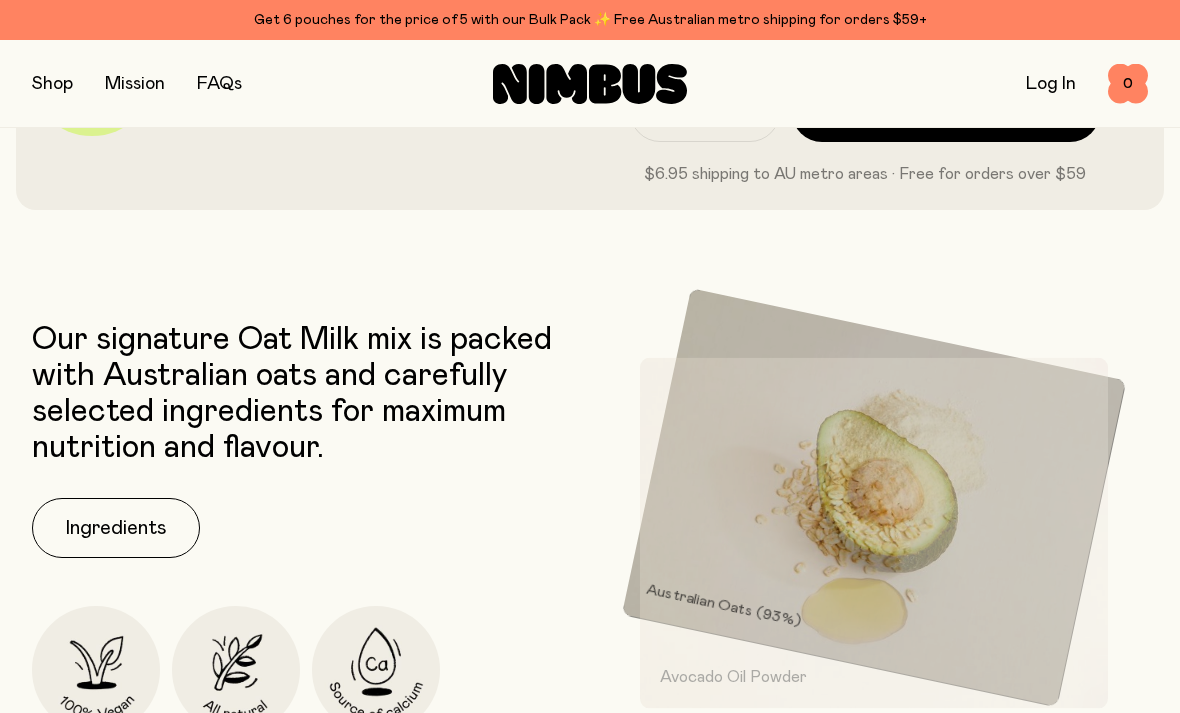 click on "Ingredients" at bounding box center (116, 528) 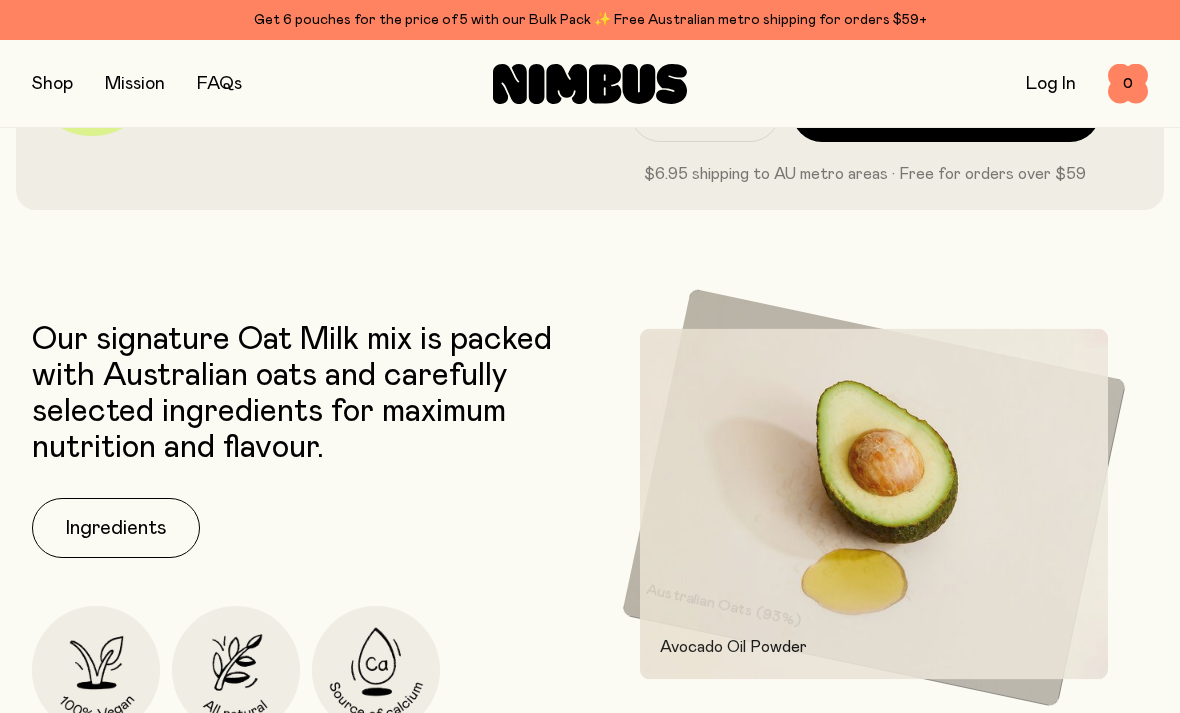 scroll, scrollTop: 64, scrollLeft: 0, axis: vertical 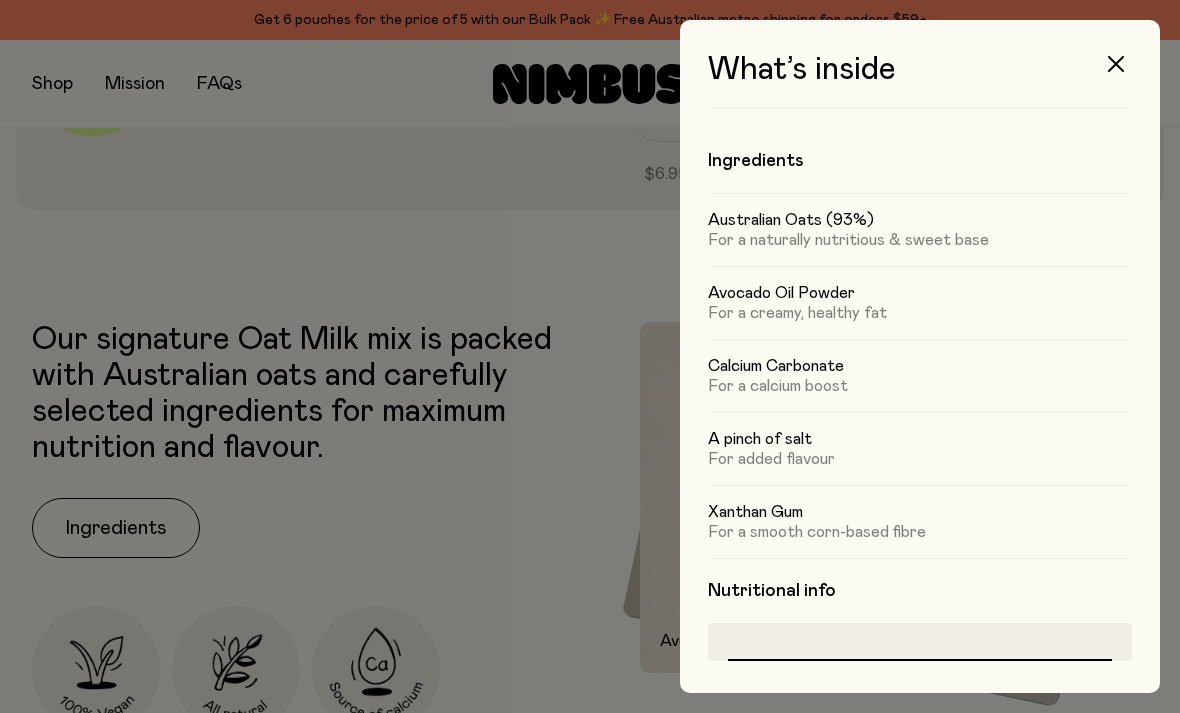 click at bounding box center [590, 356] 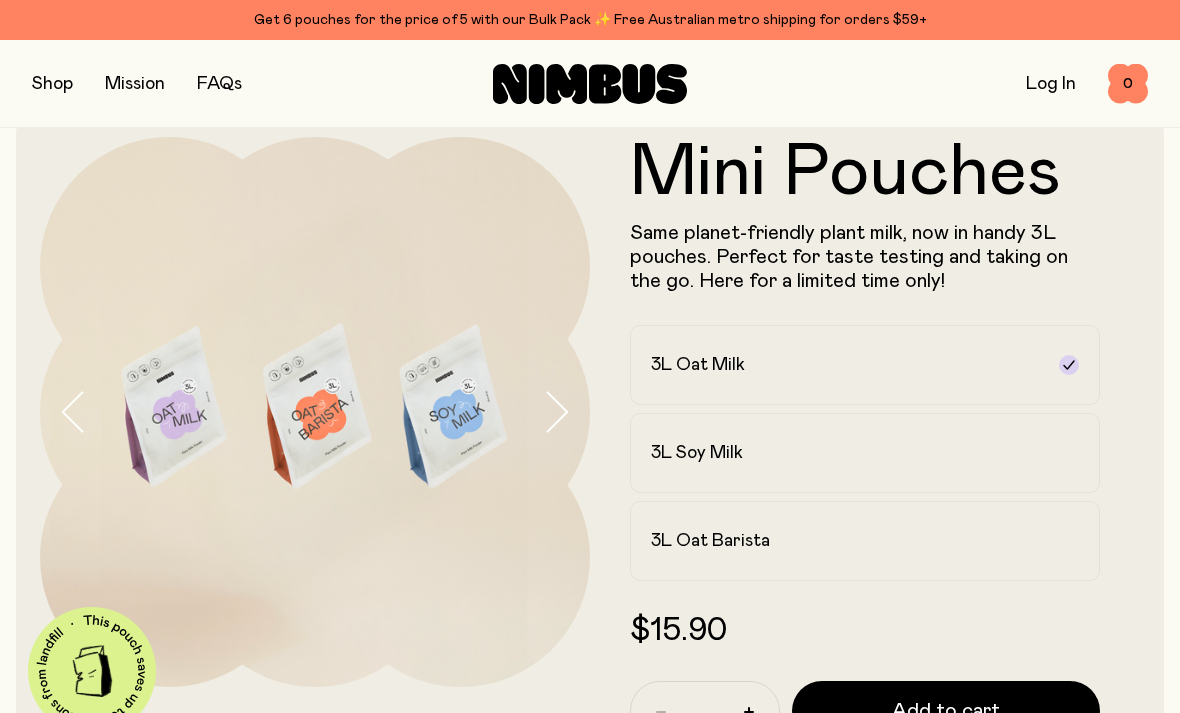scroll, scrollTop: 0, scrollLeft: 0, axis: both 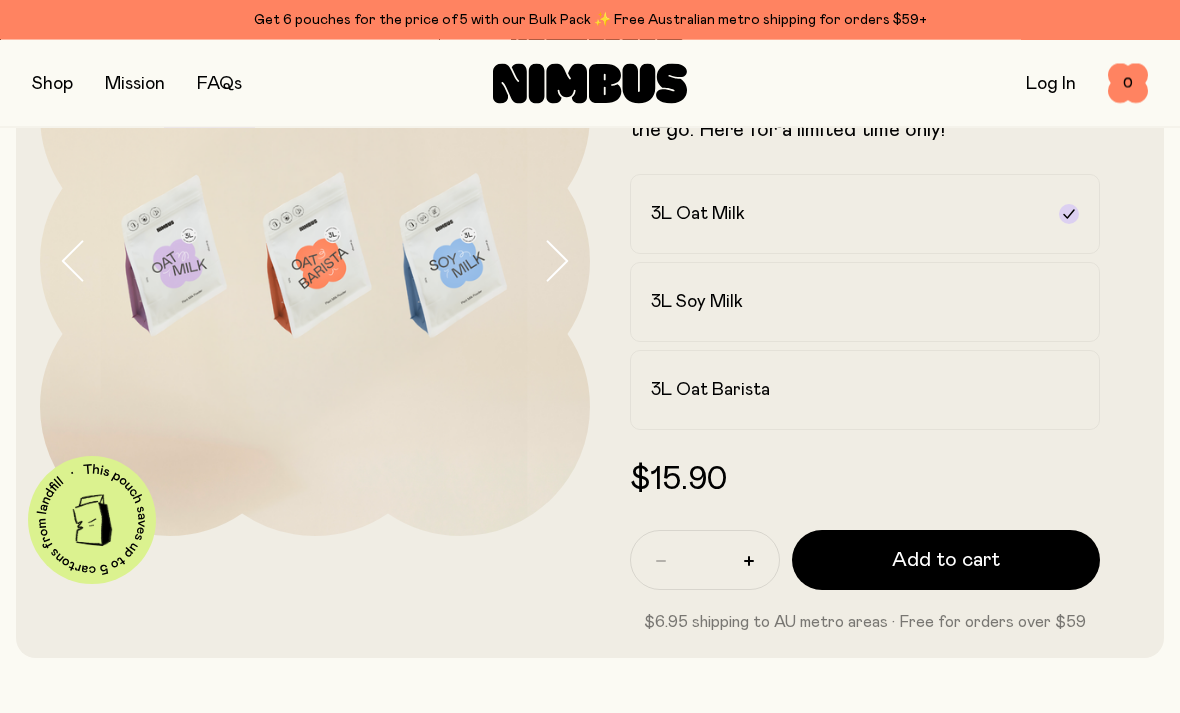 click on "3L Oat Barista" at bounding box center [710, 391] 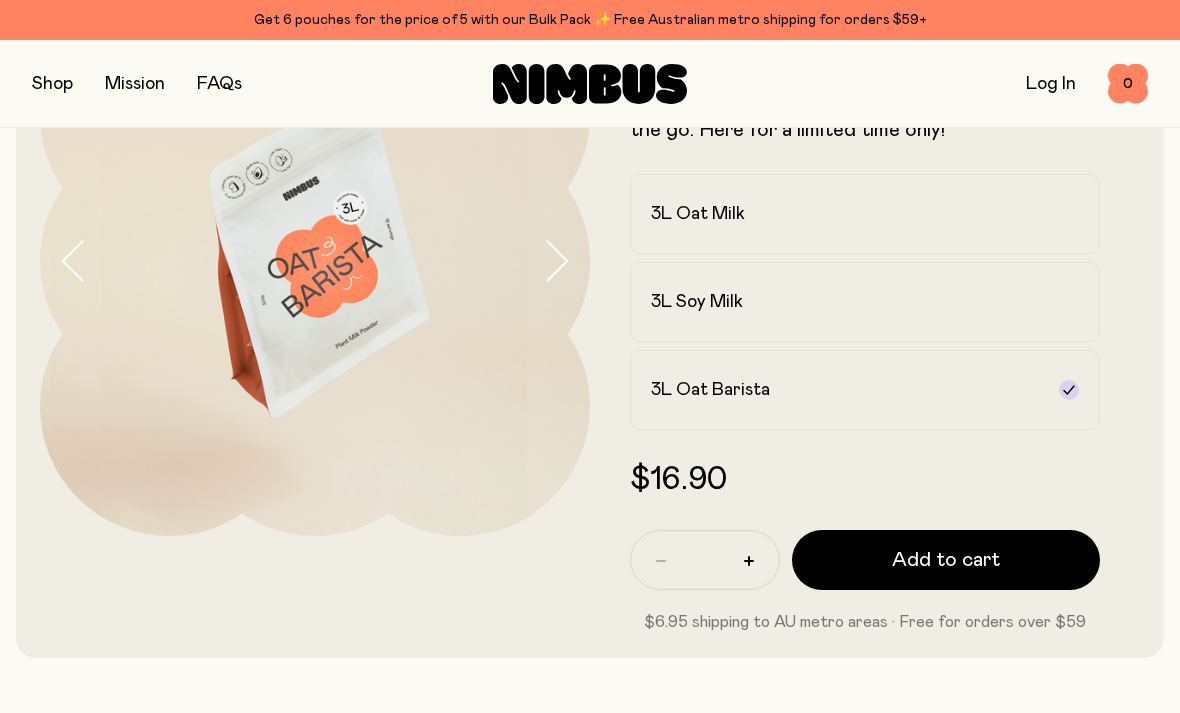 click on "Add to cart" at bounding box center (946, 560) 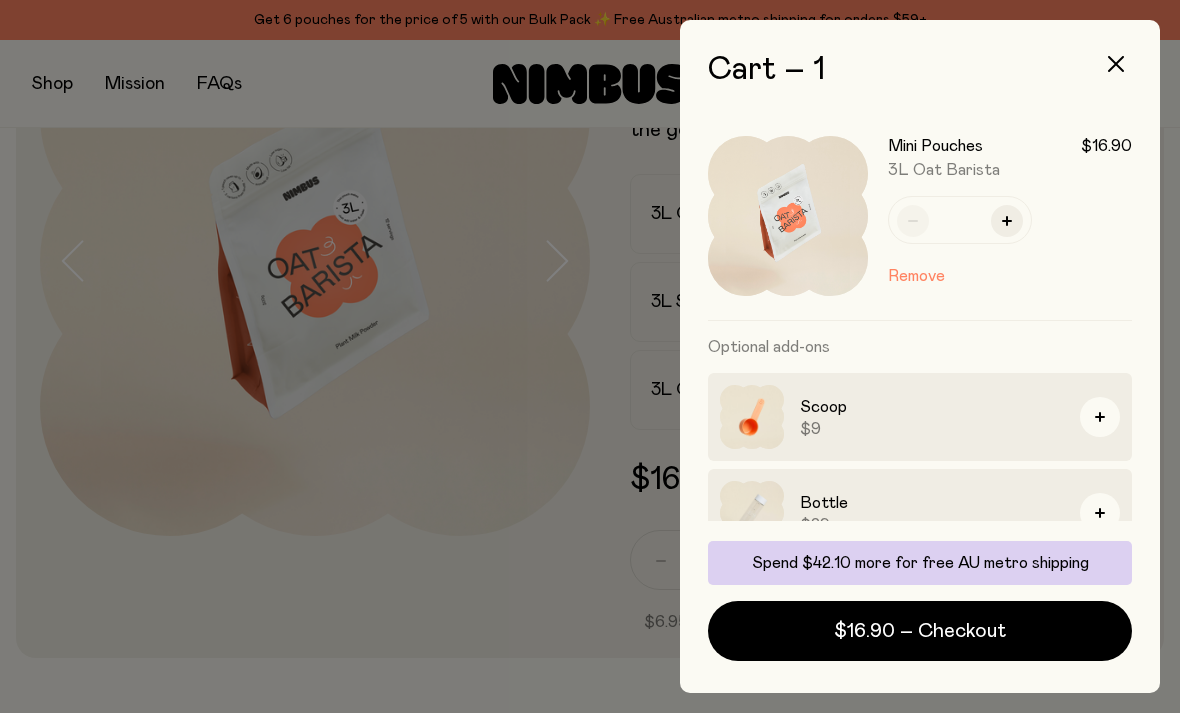 click on "$16.90 – Checkout" at bounding box center [920, 631] 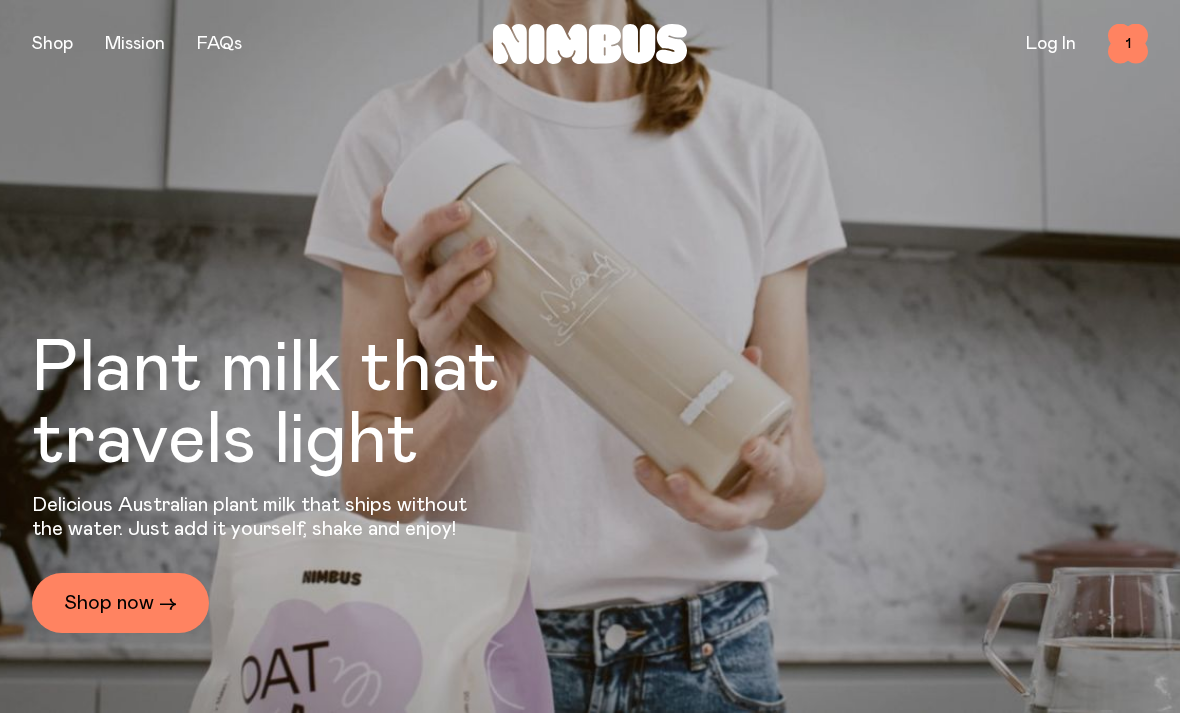 scroll, scrollTop: 0, scrollLeft: 0, axis: both 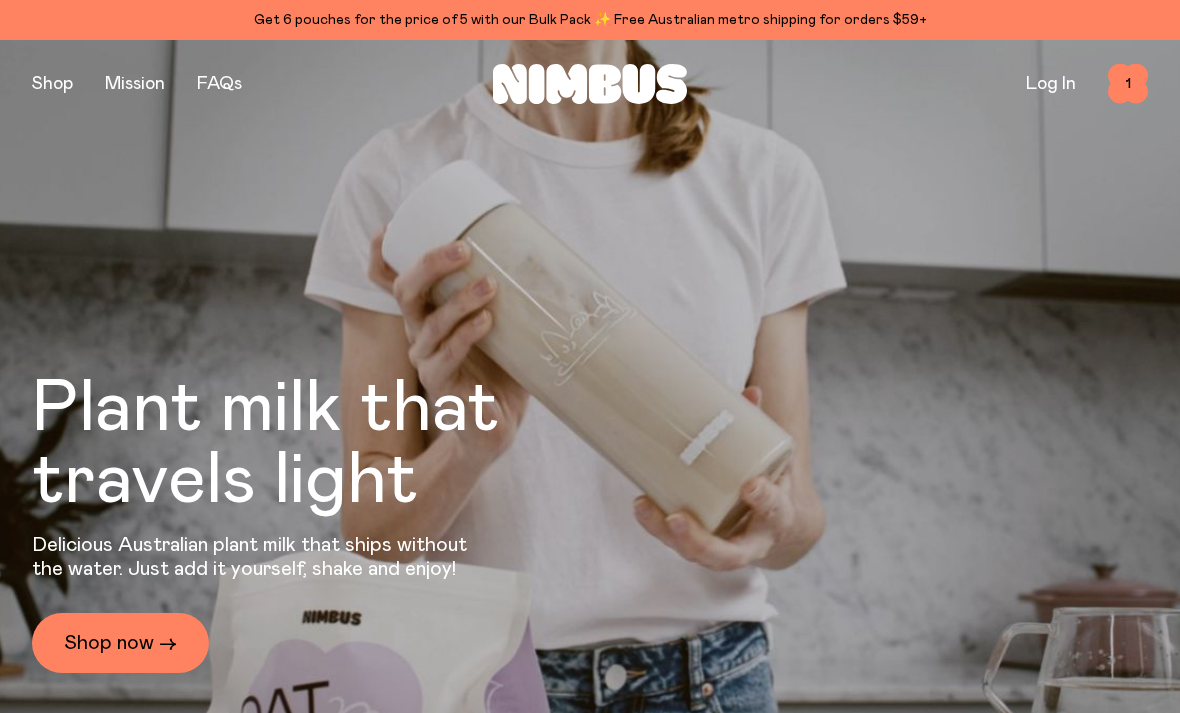 click at bounding box center (52, 84) 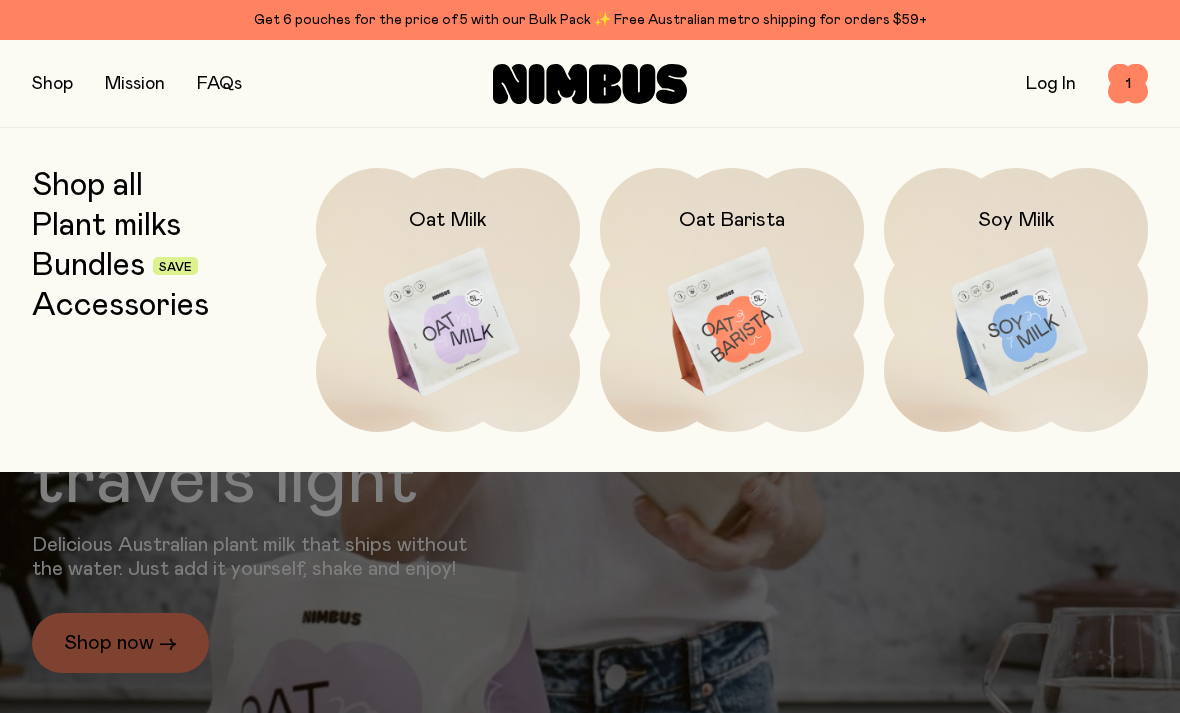 click on "Shop all" at bounding box center (87, 186) 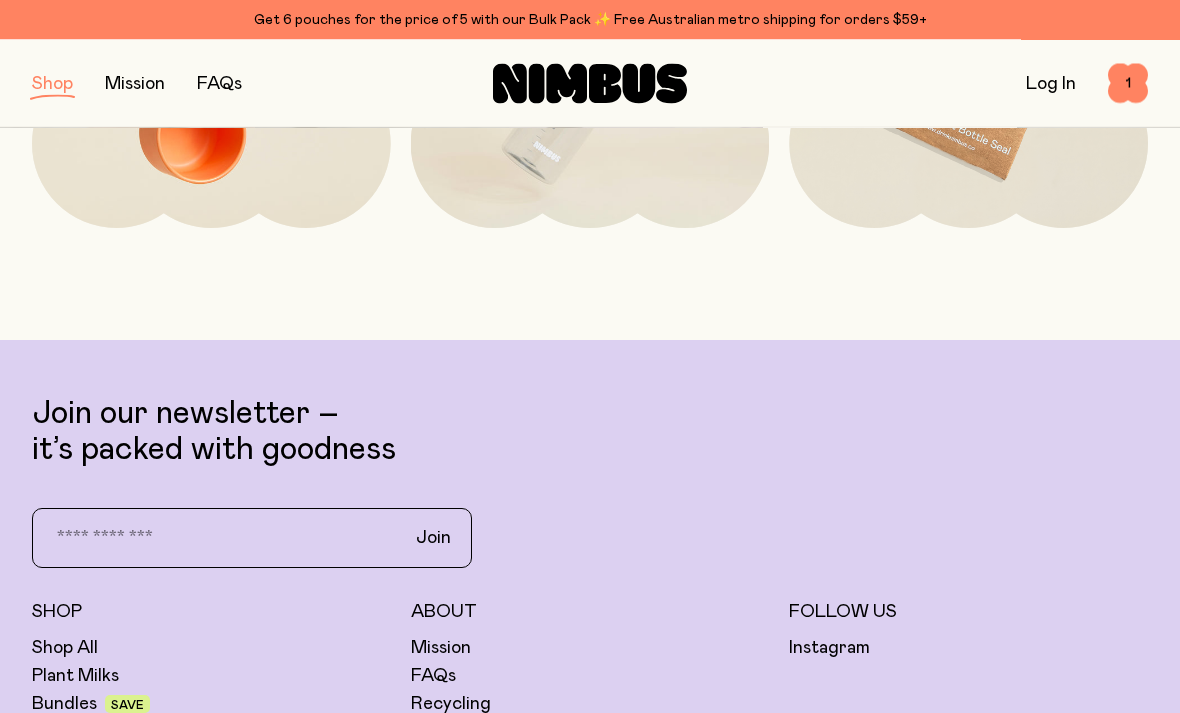 scroll, scrollTop: 2965, scrollLeft: 0, axis: vertical 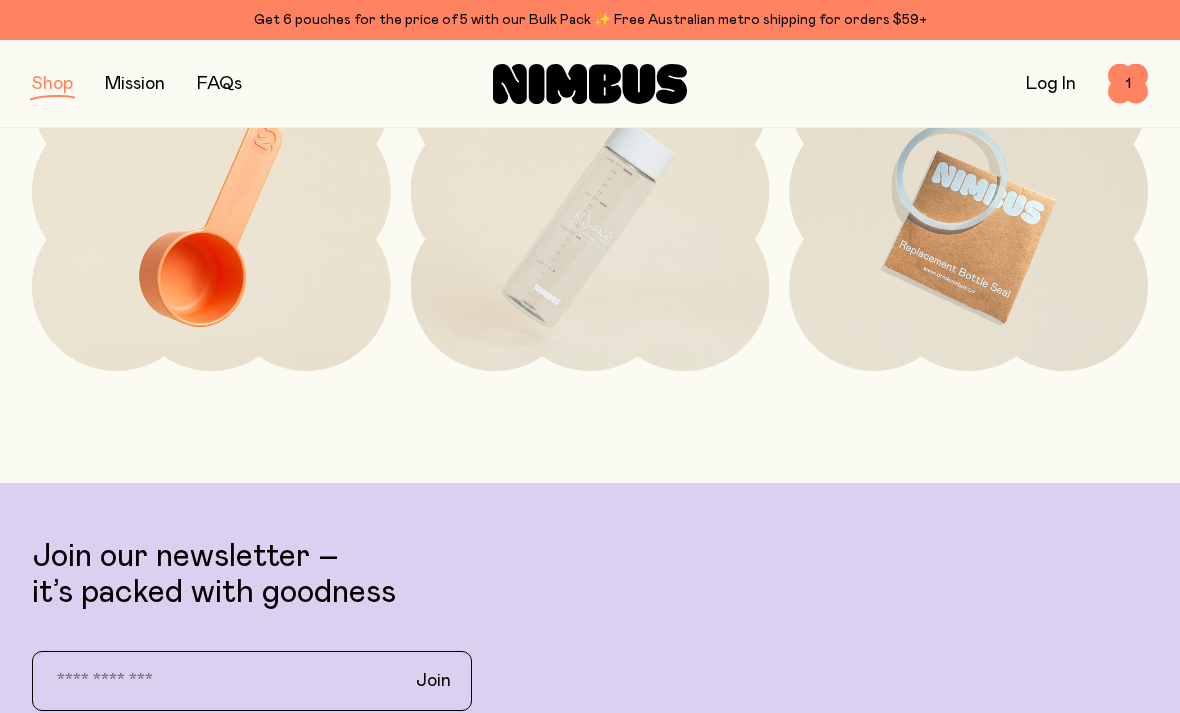click at bounding box center [211, 222] 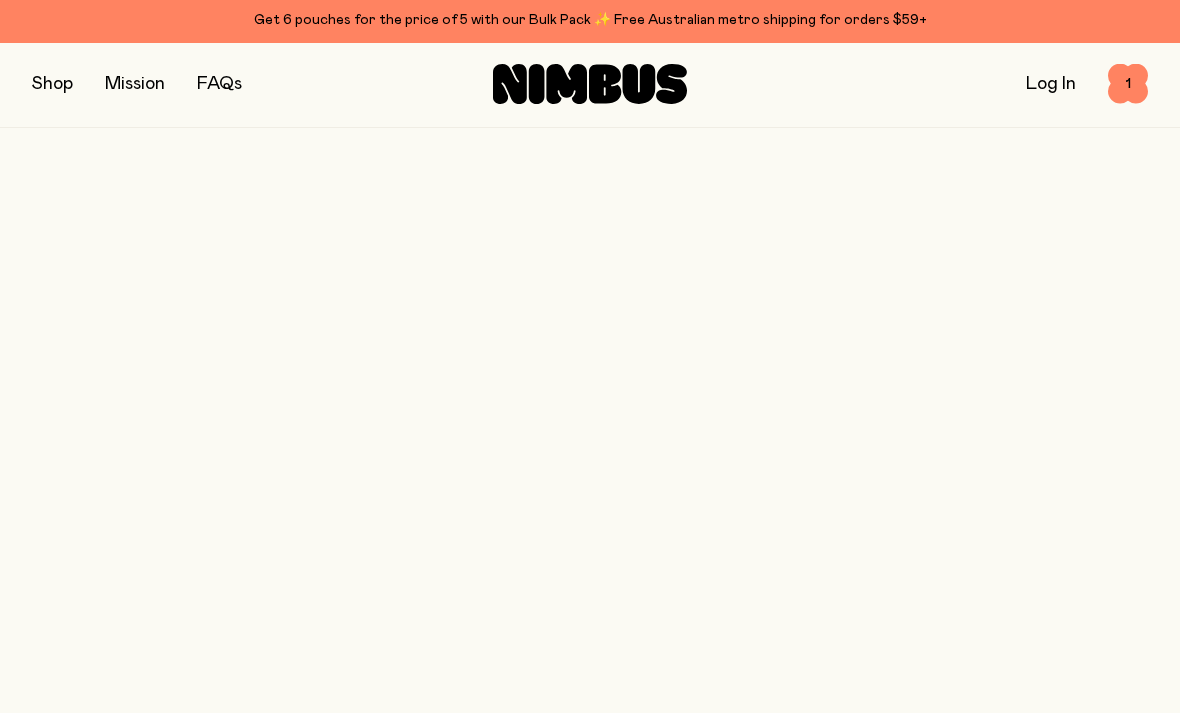scroll, scrollTop: 0, scrollLeft: 0, axis: both 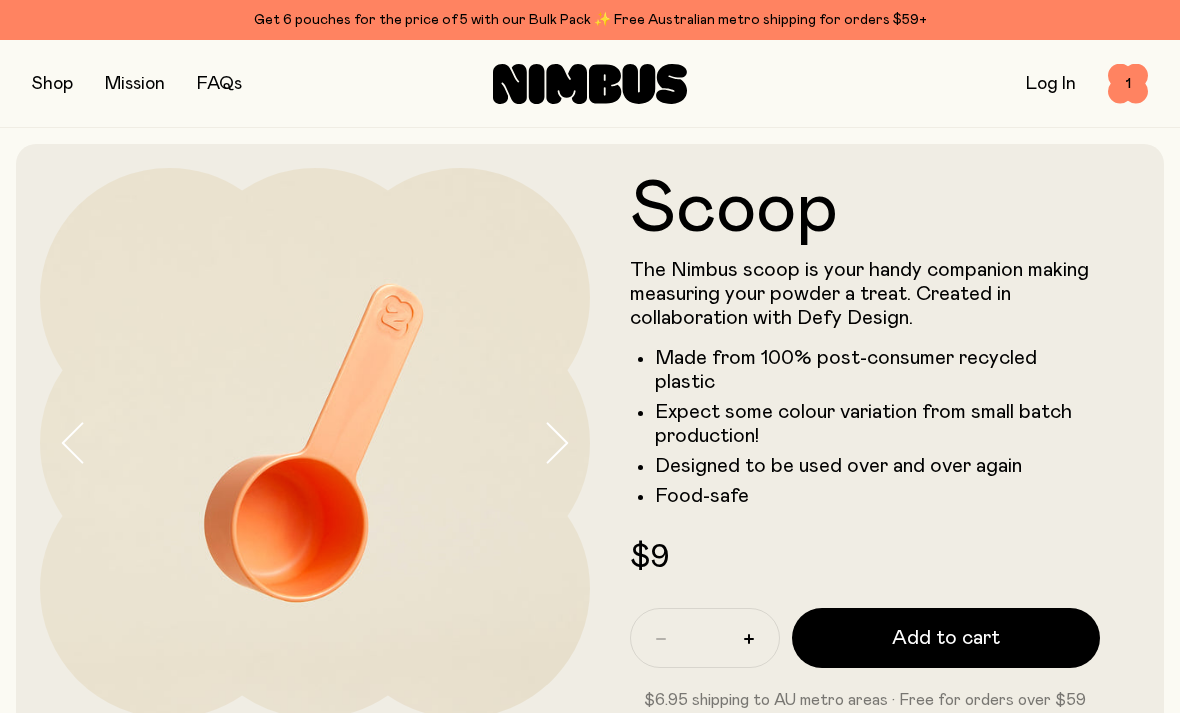 click on "Add to cart" at bounding box center (946, 638) 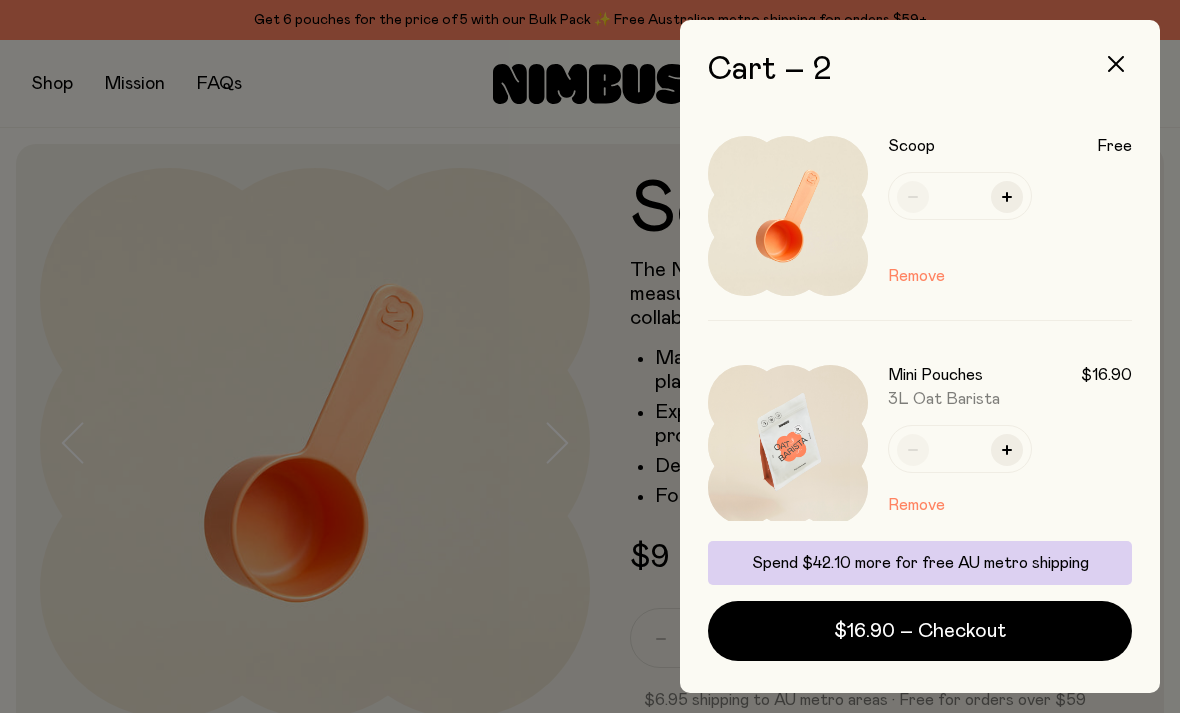 click at bounding box center (590, 356) 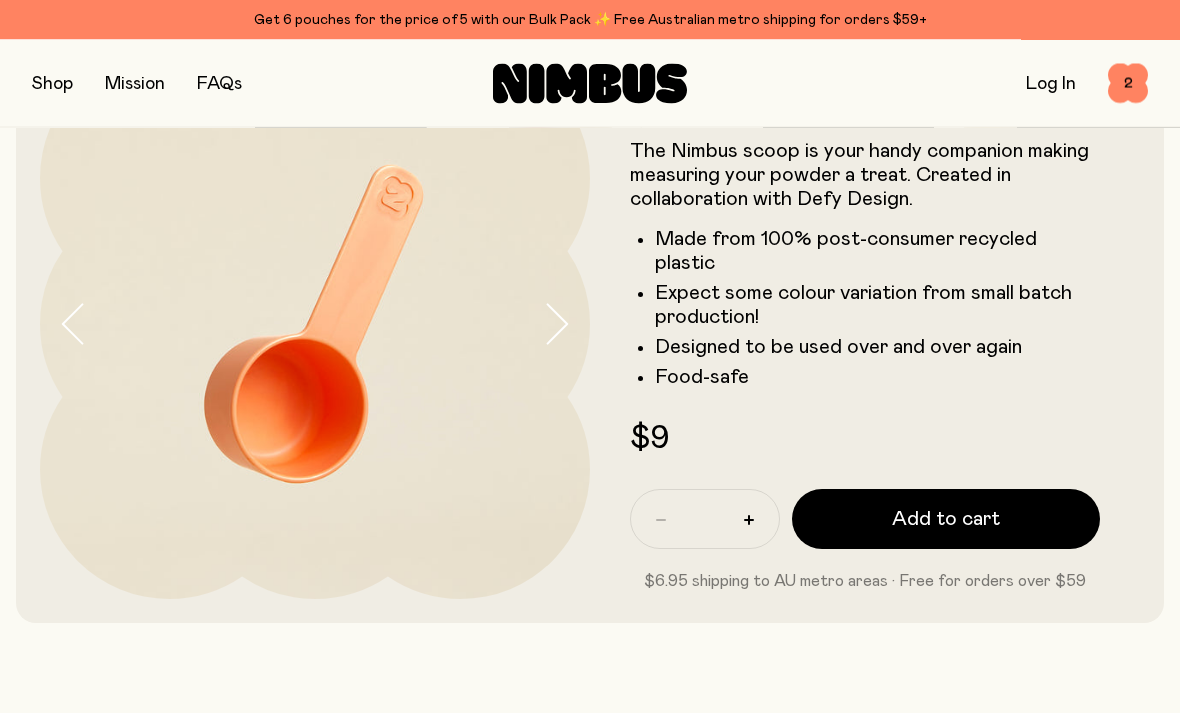 scroll, scrollTop: 99, scrollLeft: 0, axis: vertical 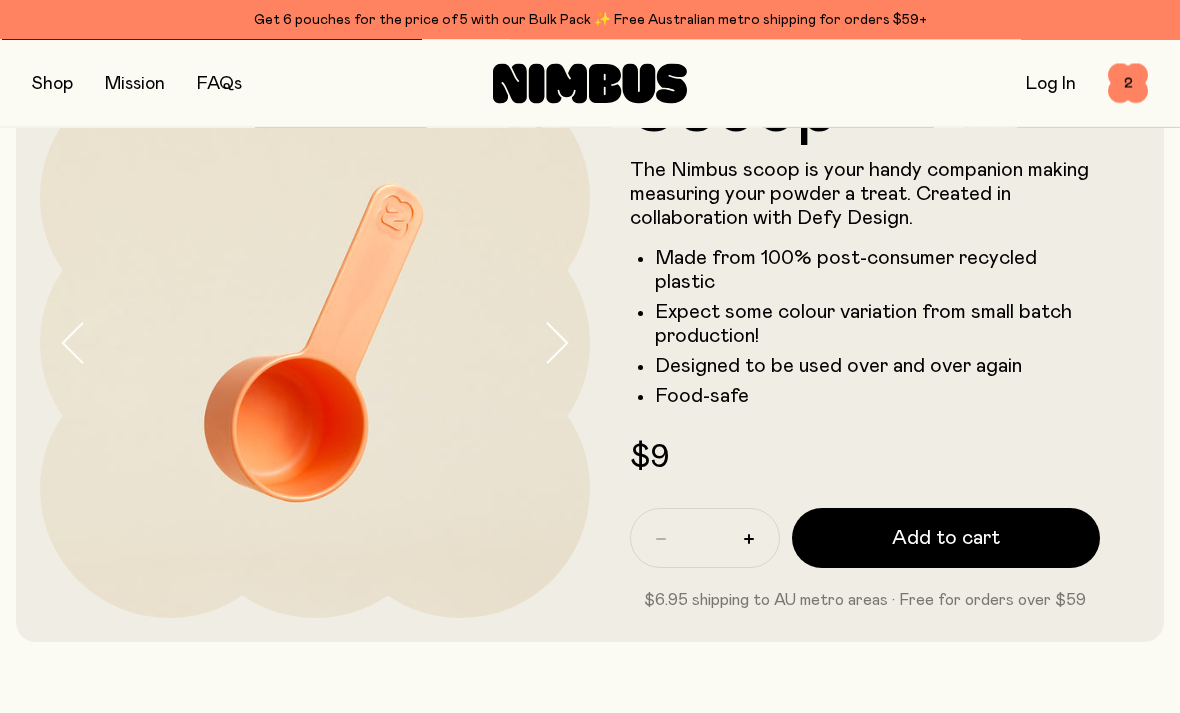 click on "2" at bounding box center (1128, 84) 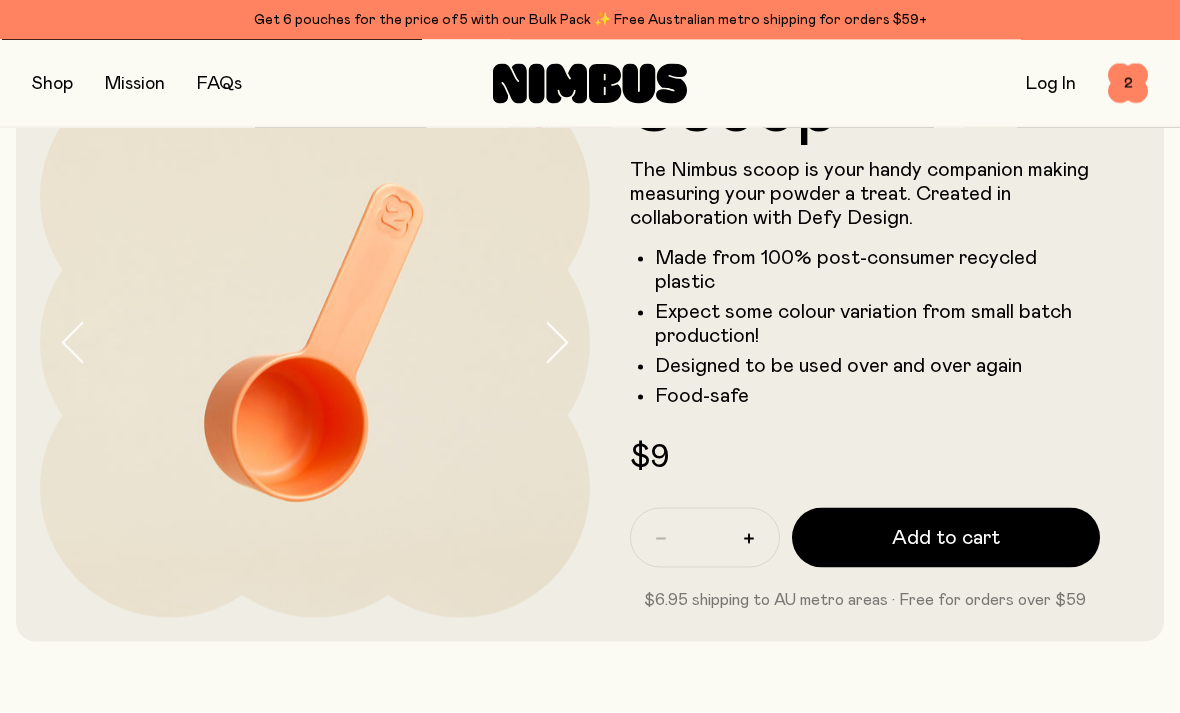 scroll, scrollTop: 64, scrollLeft: 0, axis: vertical 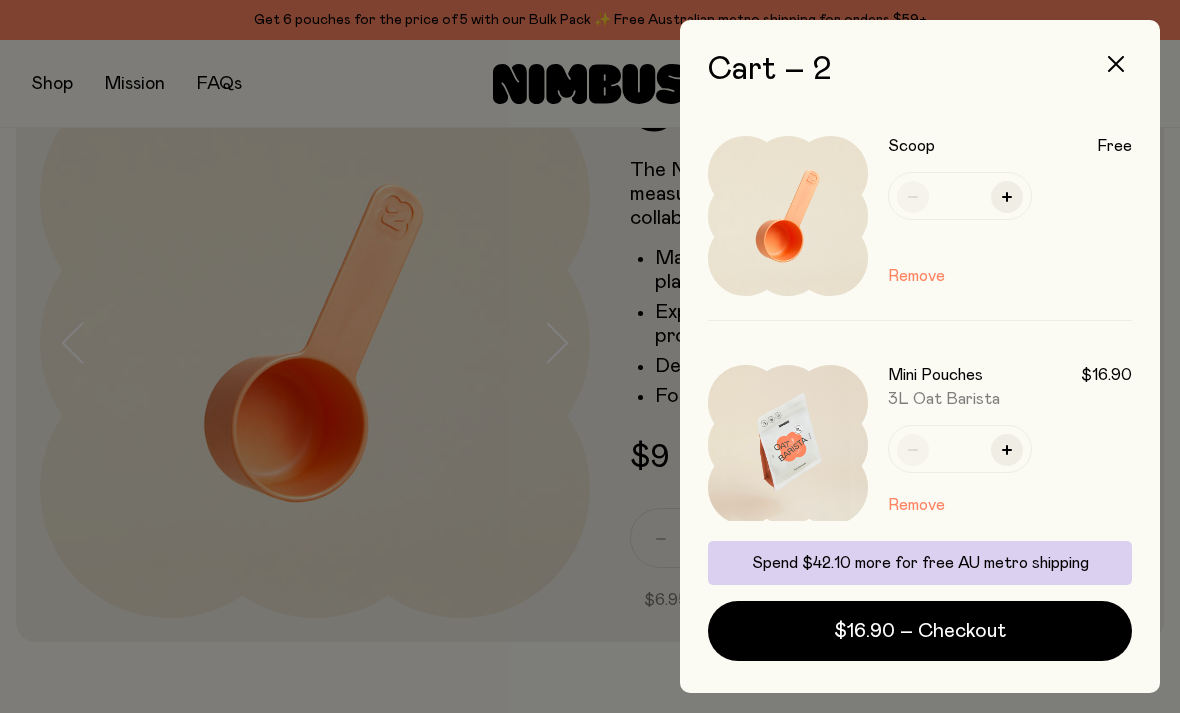 click on "$16.90 – Checkout" at bounding box center [920, 631] 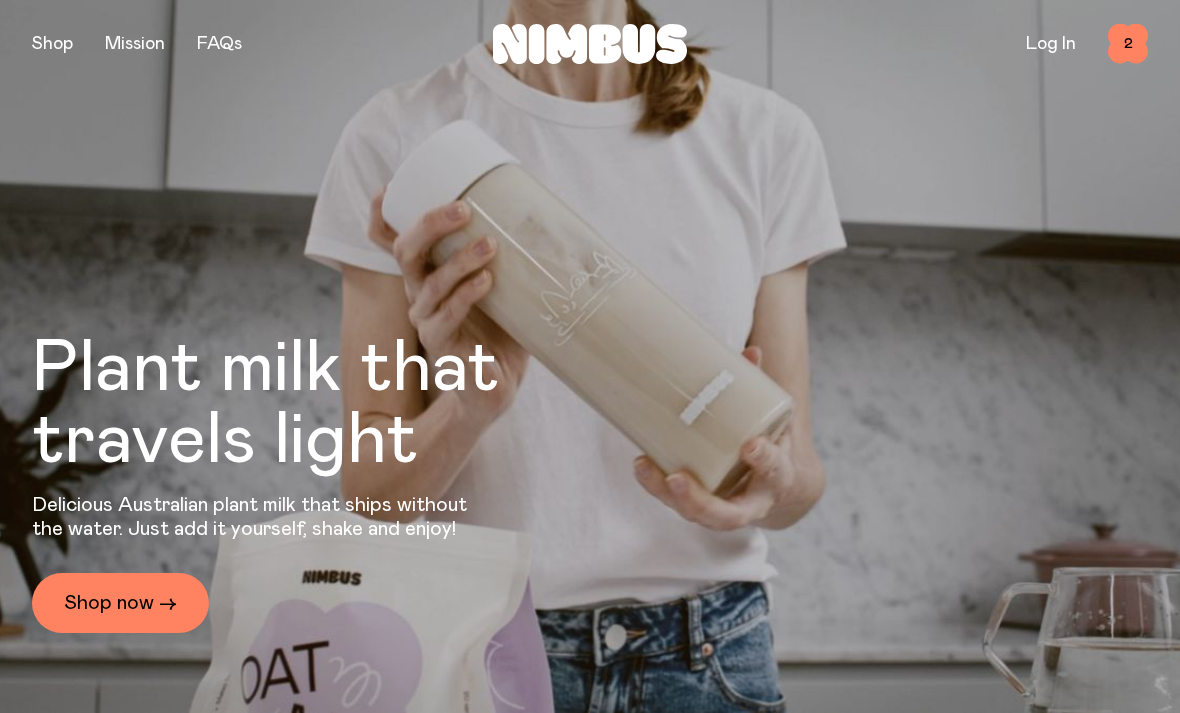 scroll, scrollTop: 0, scrollLeft: 0, axis: both 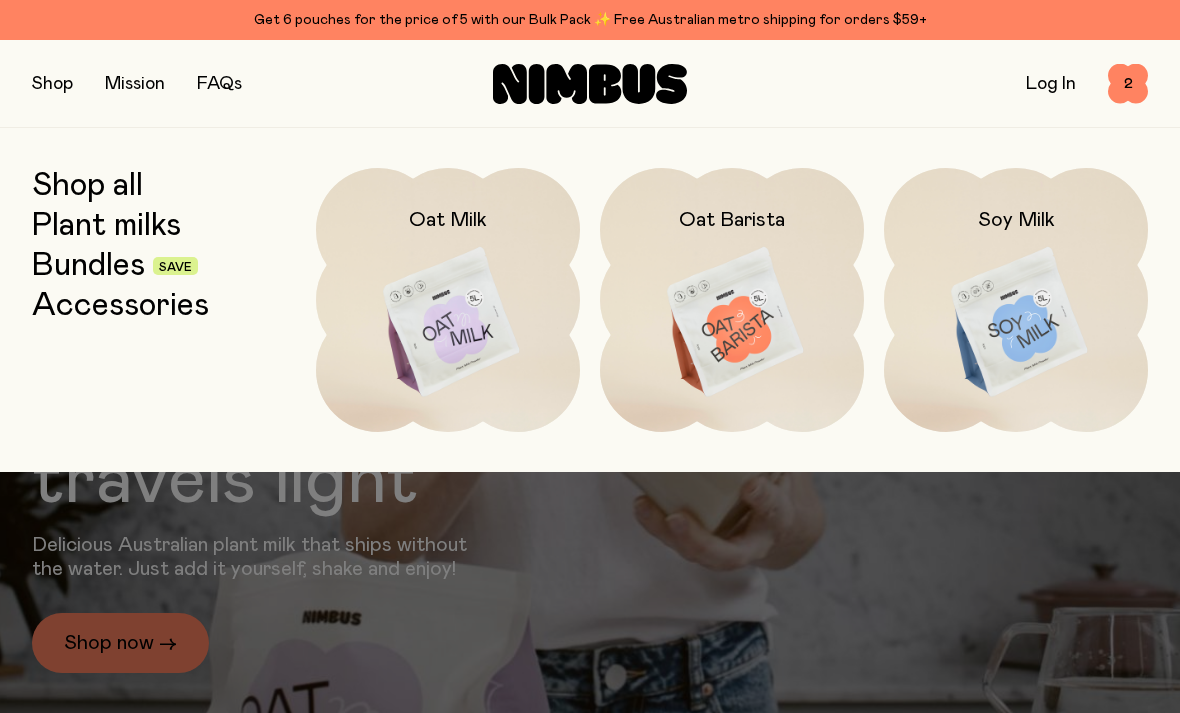 click on "Shop all" at bounding box center (87, 186) 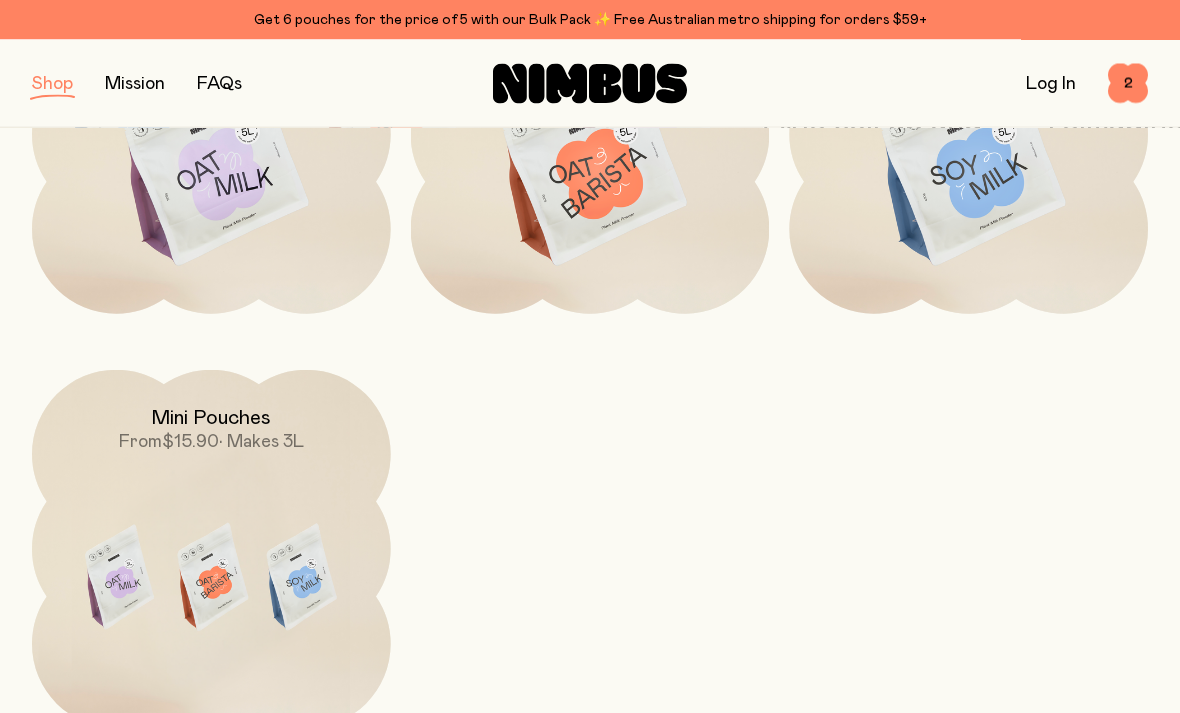 scroll, scrollTop: 311, scrollLeft: 0, axis: vertical 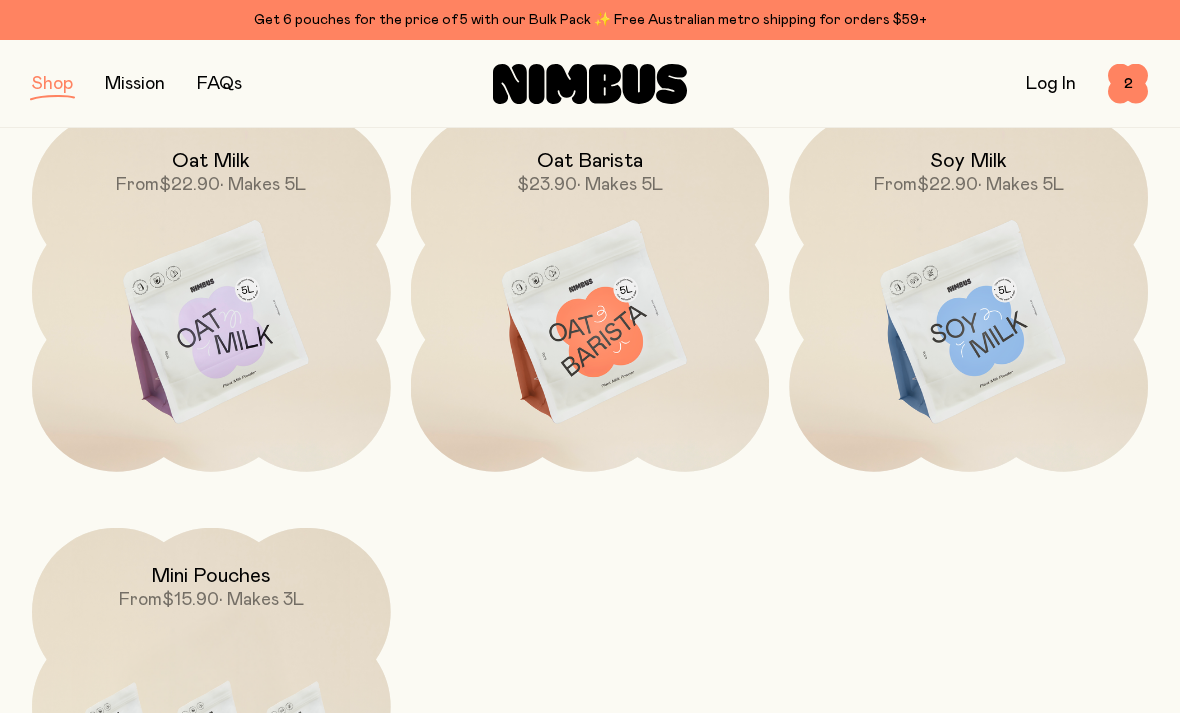 click at bounding box center [590, 323] 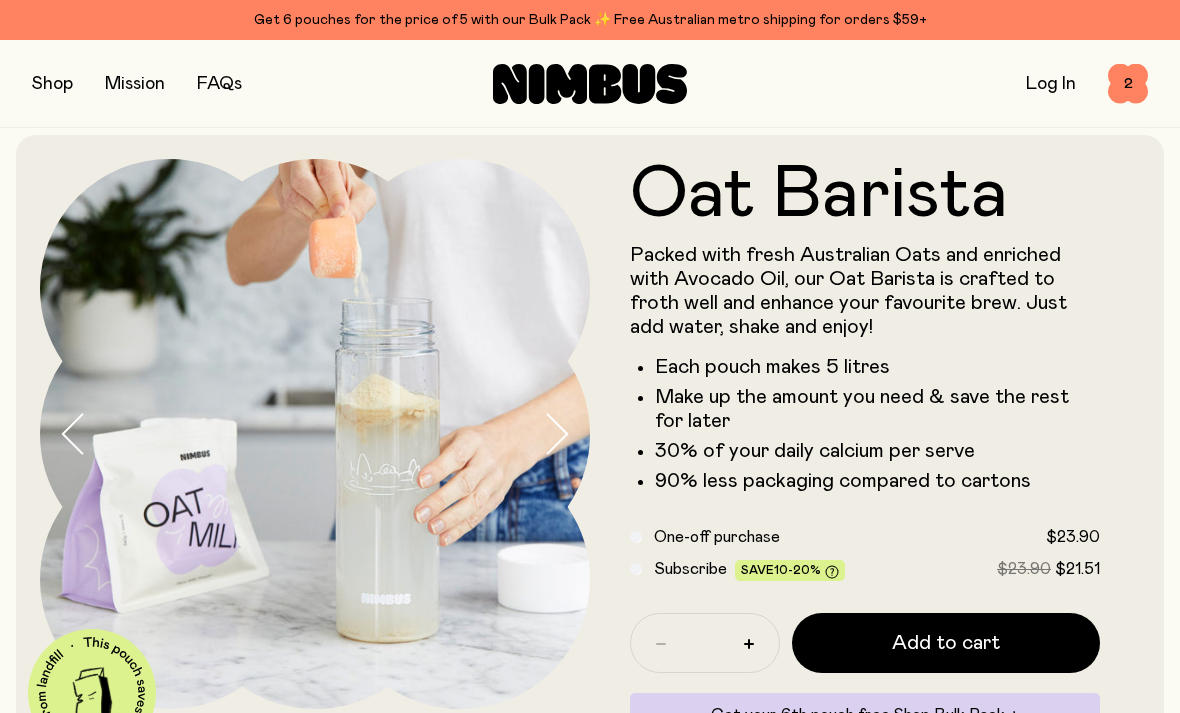 scroll, scrollTop: 4, scrollLeft: 0, axis: vertical 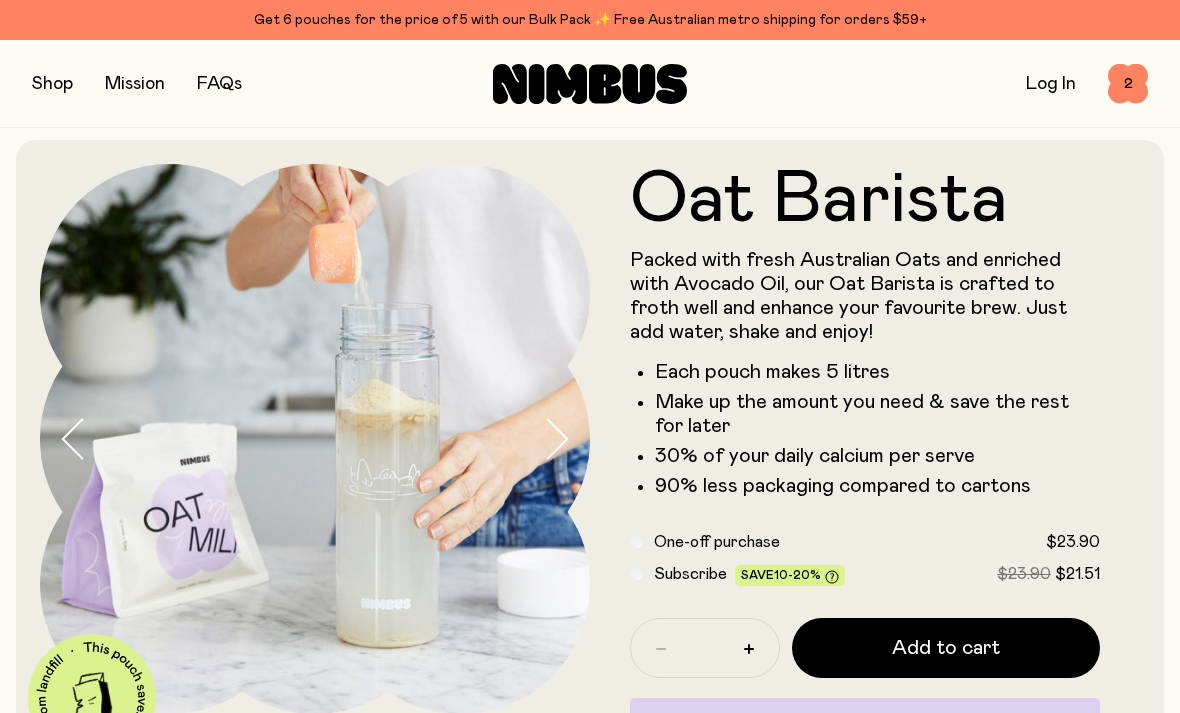 click at bounding box center (566, 439) 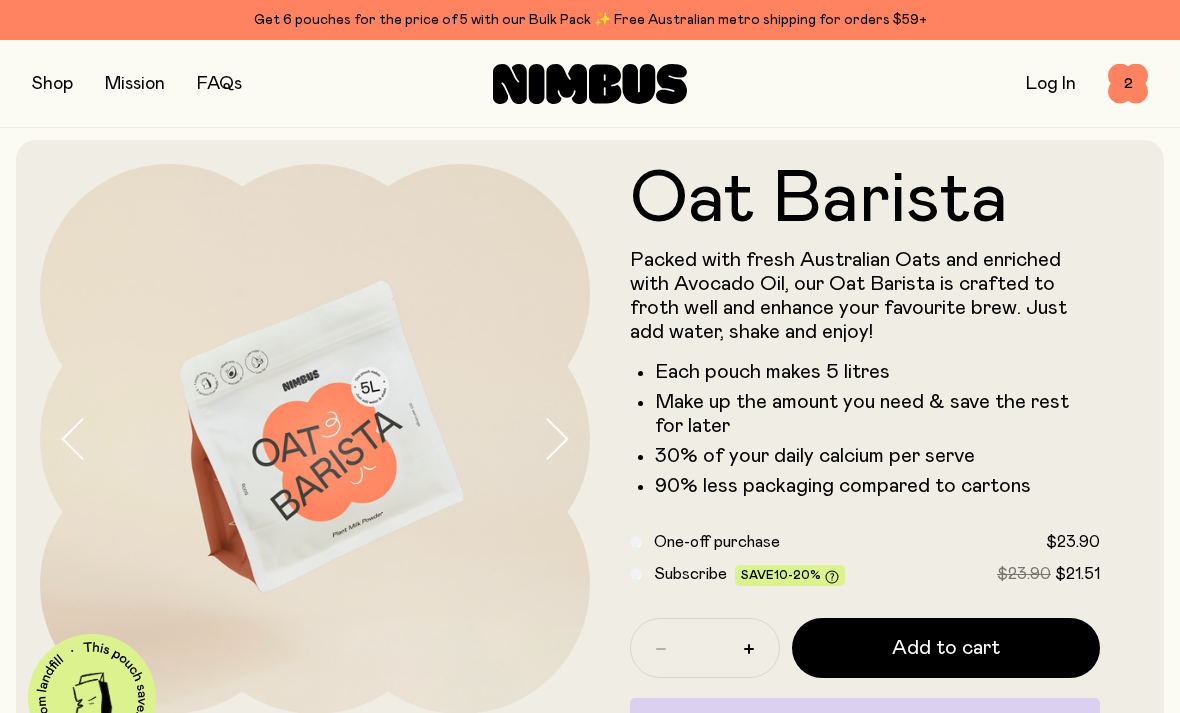 click 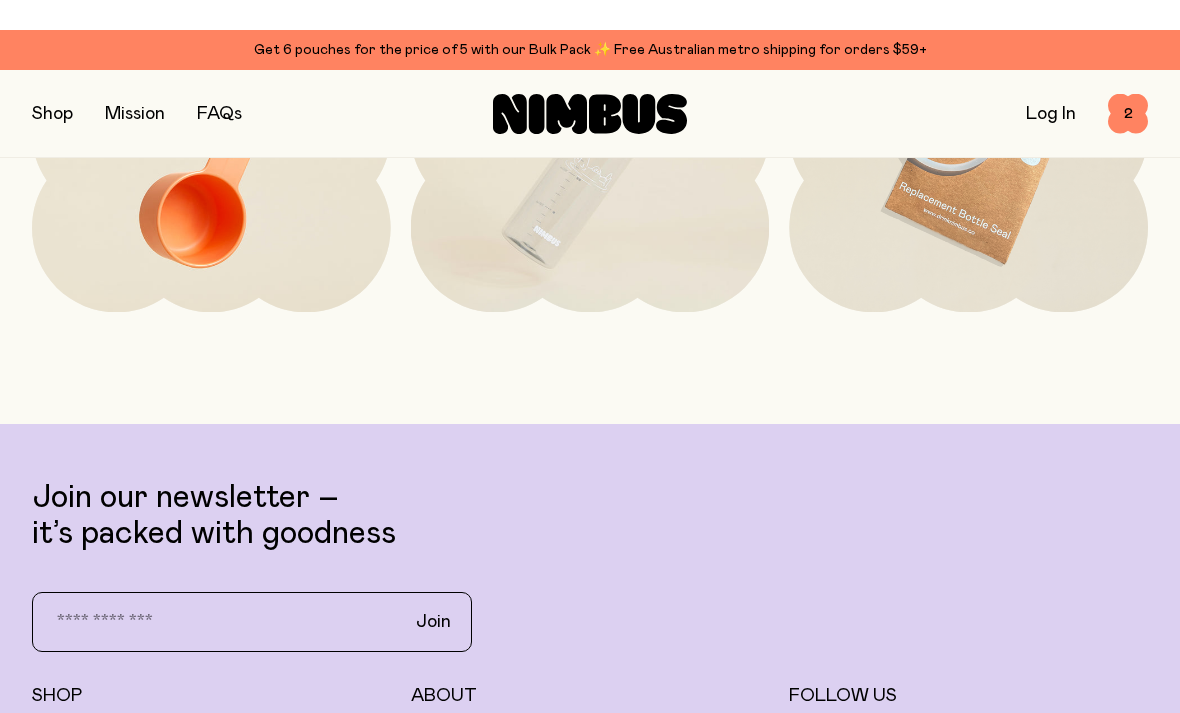 scroll, scrollTop: 4142, scrollLeft: 0, axis: vertical 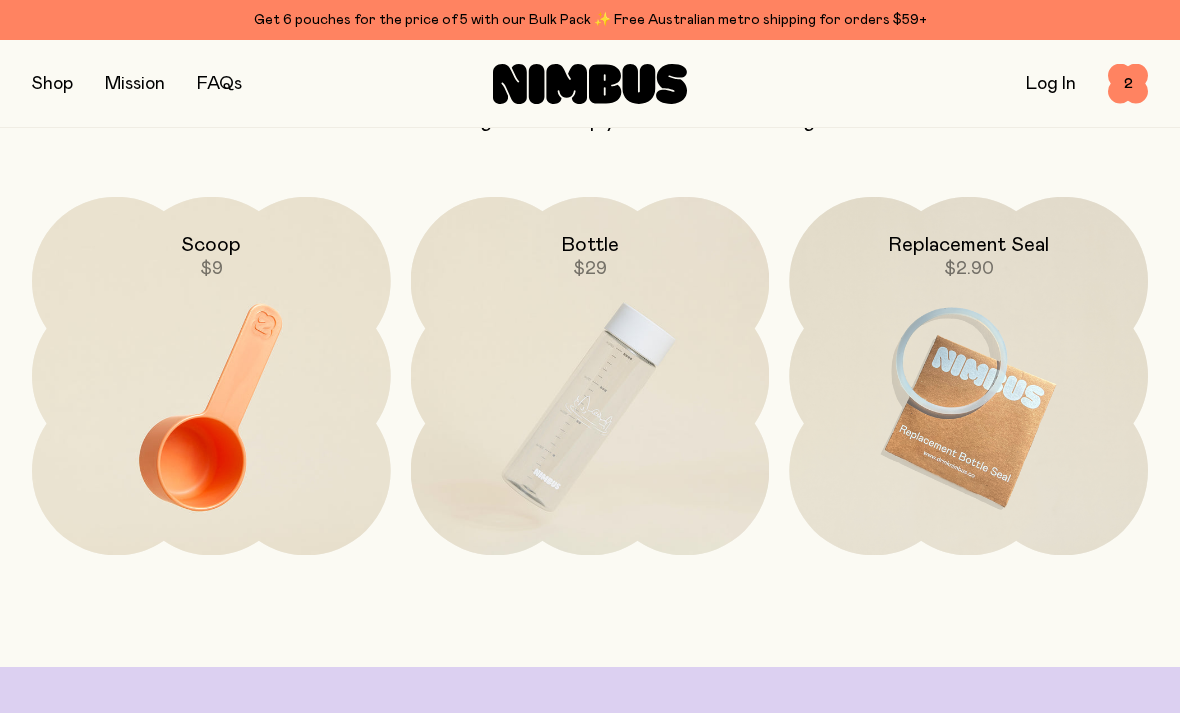 click at bounding box center [211, 407] 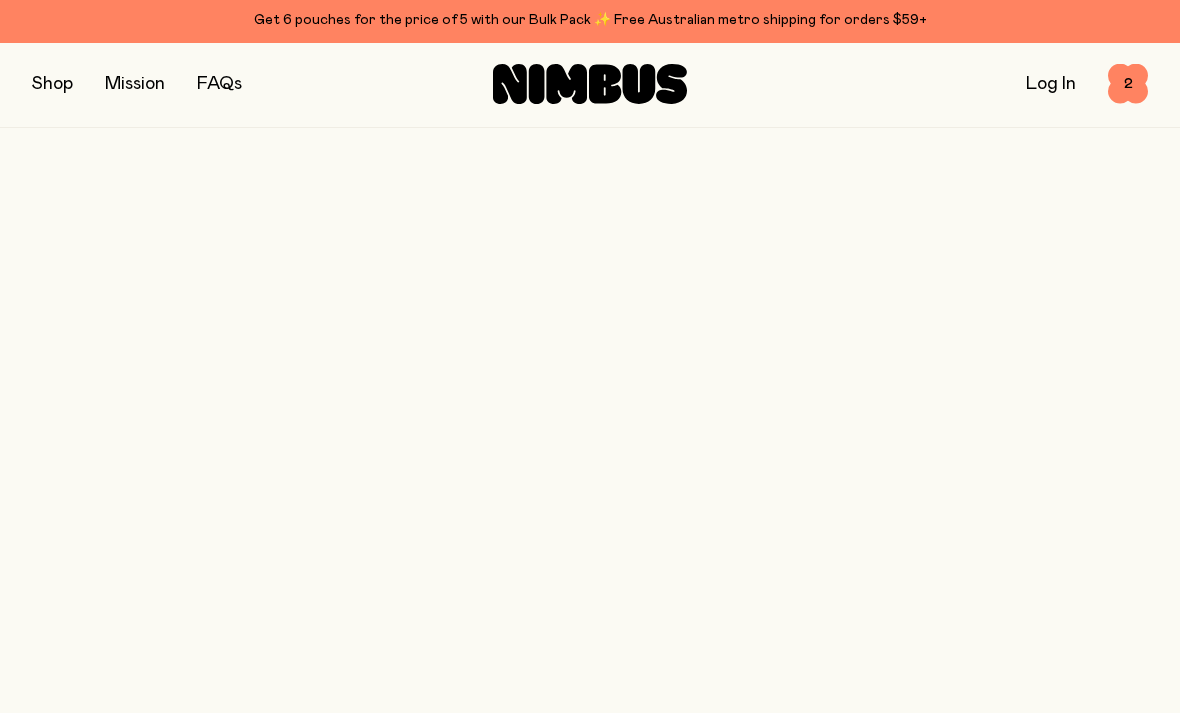 scroll, scrollTop: 0, scrollLeft: 0, axis: both 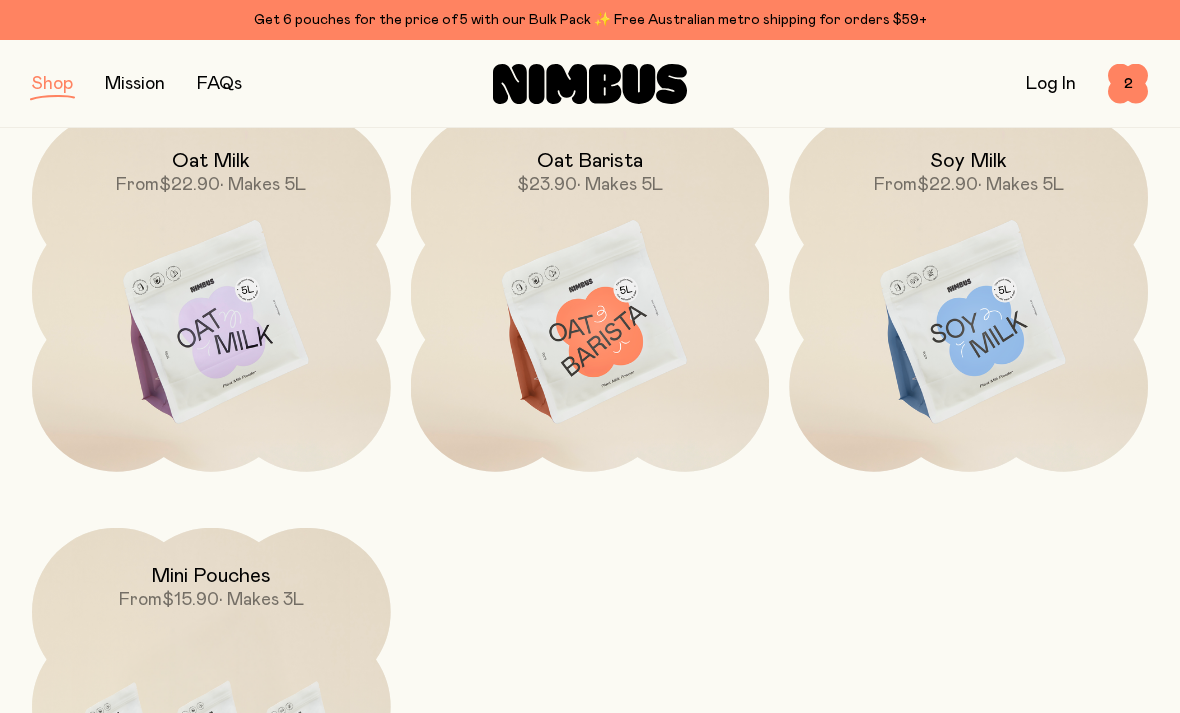 click at bounding box center (590, 323) 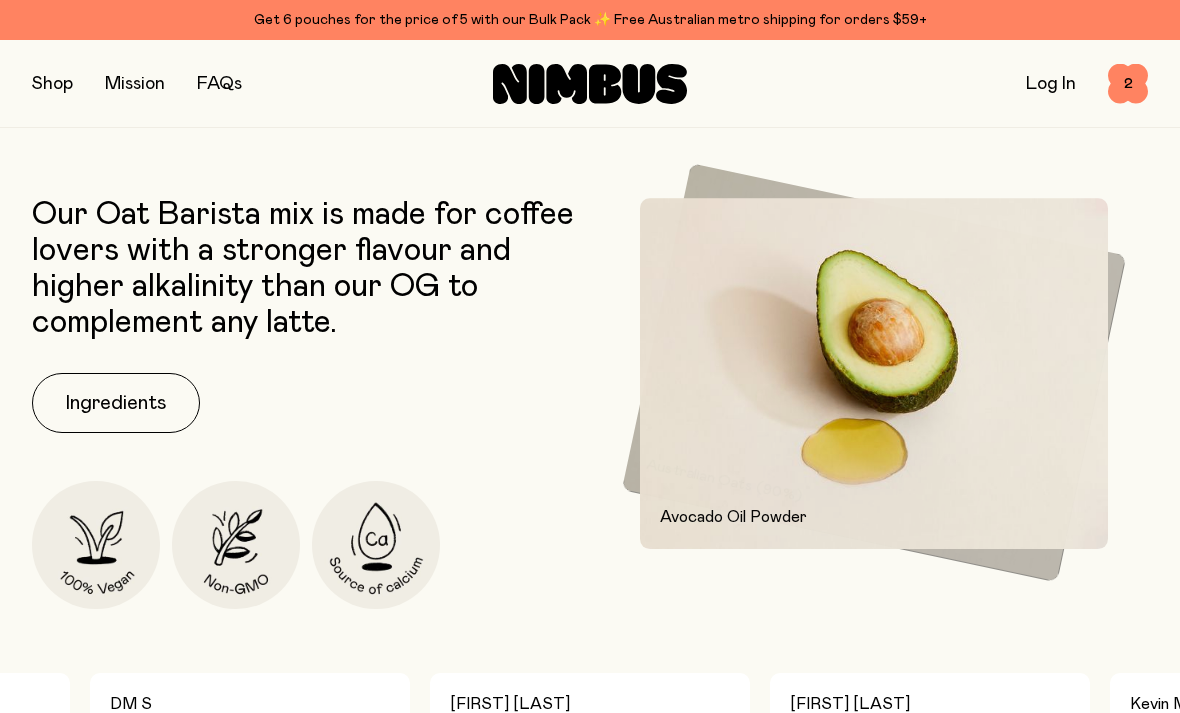 scroll, scrollTop: 727, scrollLeft: 0, axis: vertical 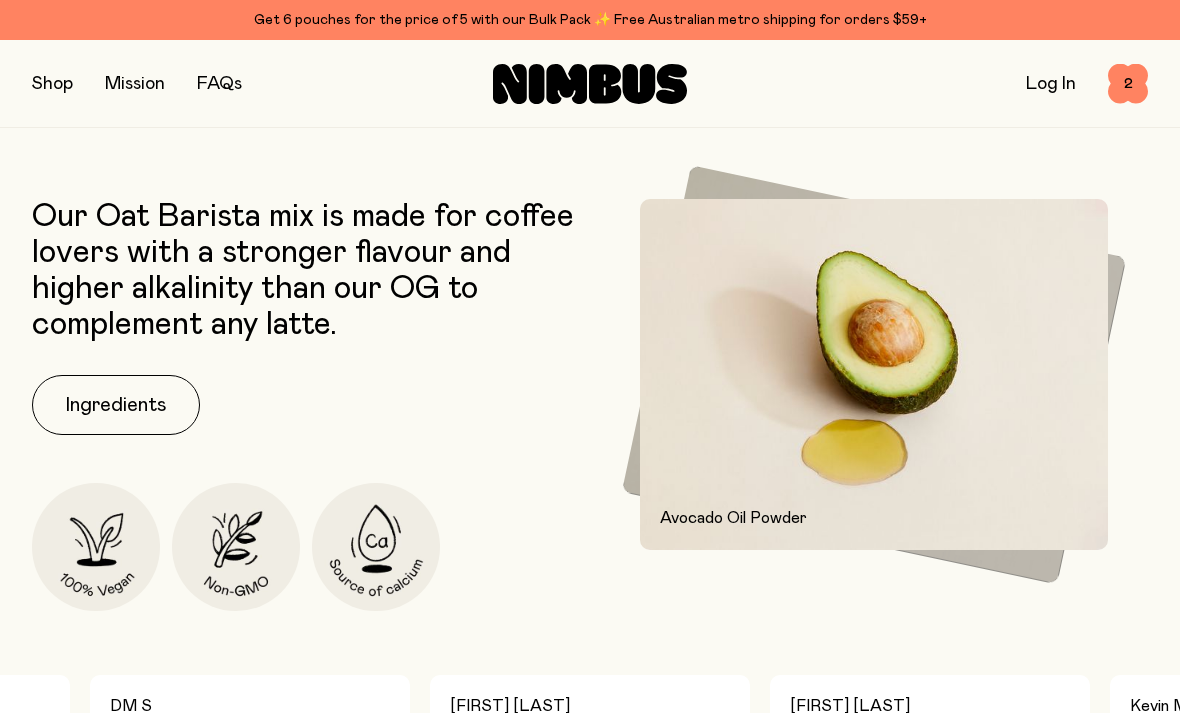 click on "Ingredients" at bounding box center [116, 405] 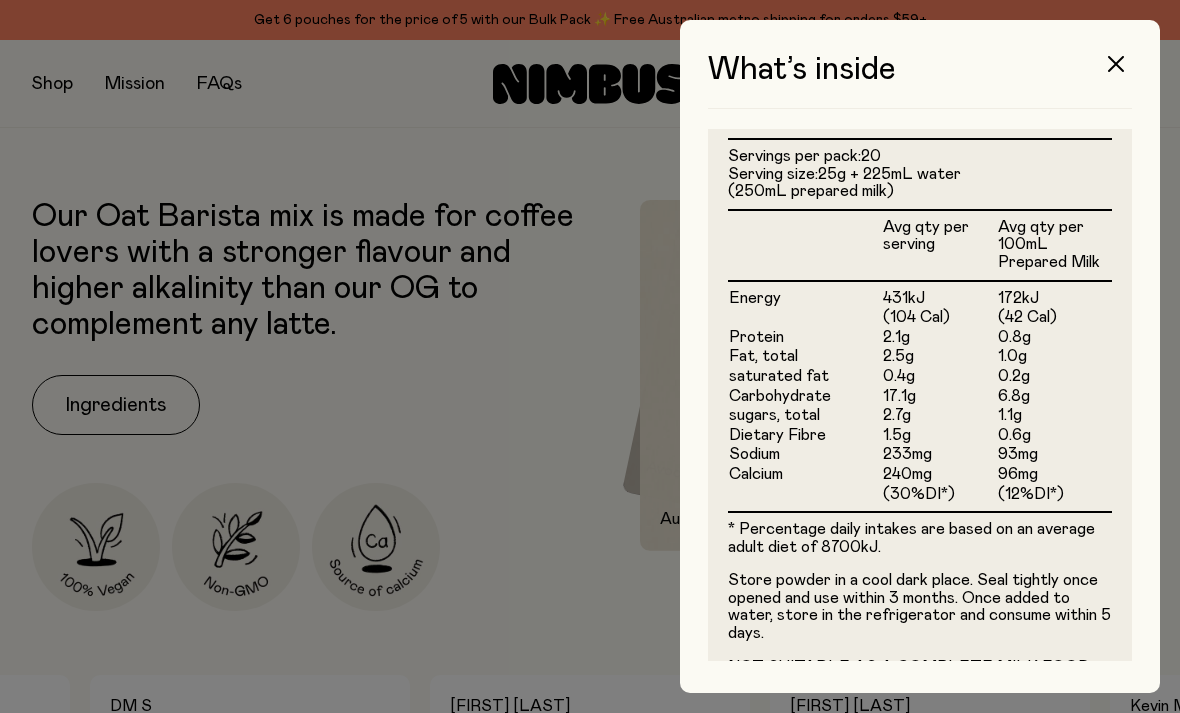 scroll, scrollTop: 593, scrollLeft: 0, axis: vertical 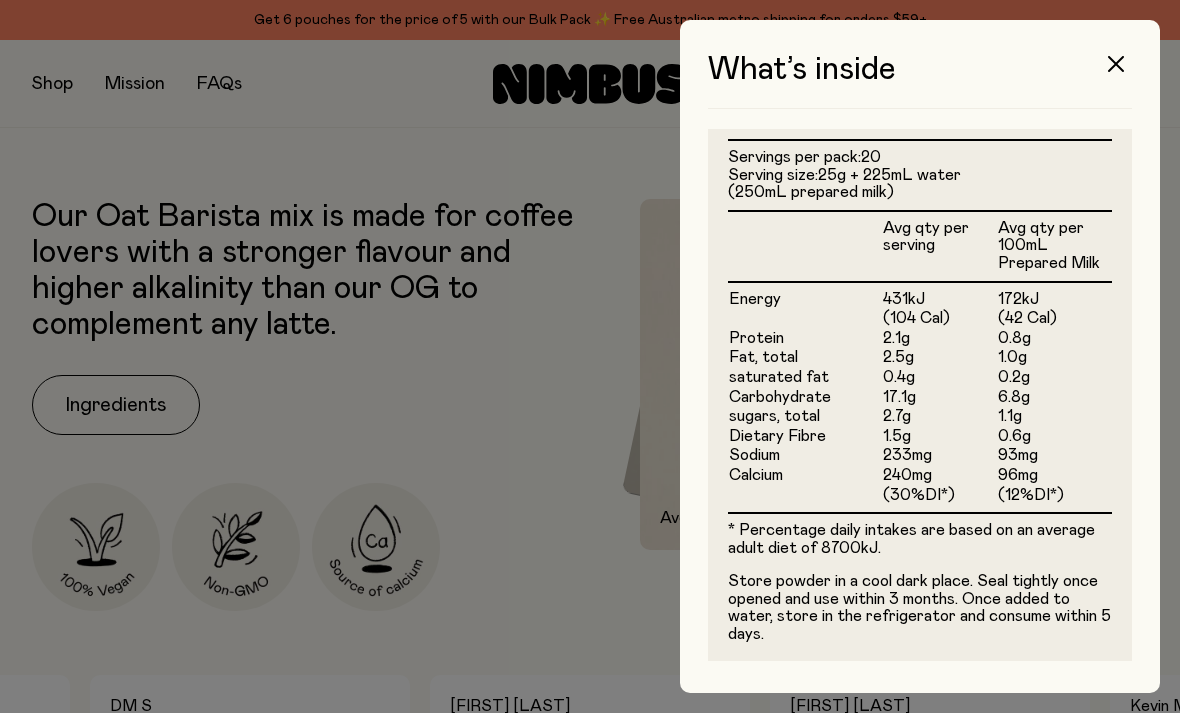 click at bounding box center [1116, 64] 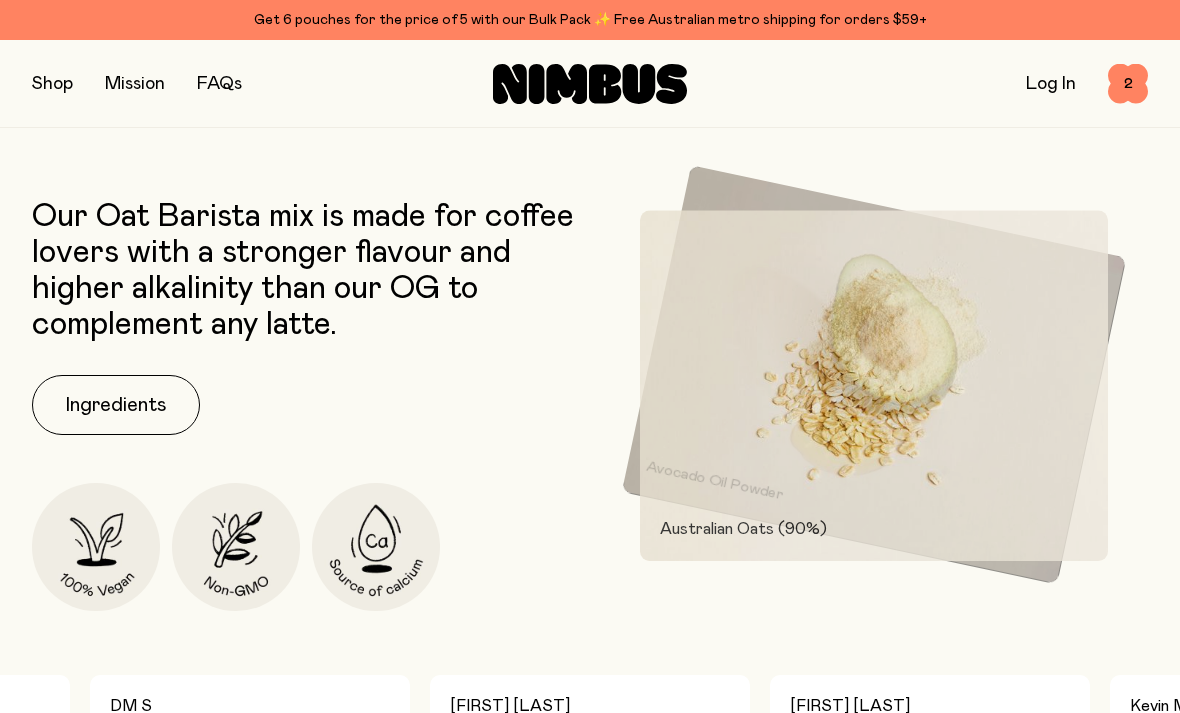 click on "2" at bounding box center (1128, 84) 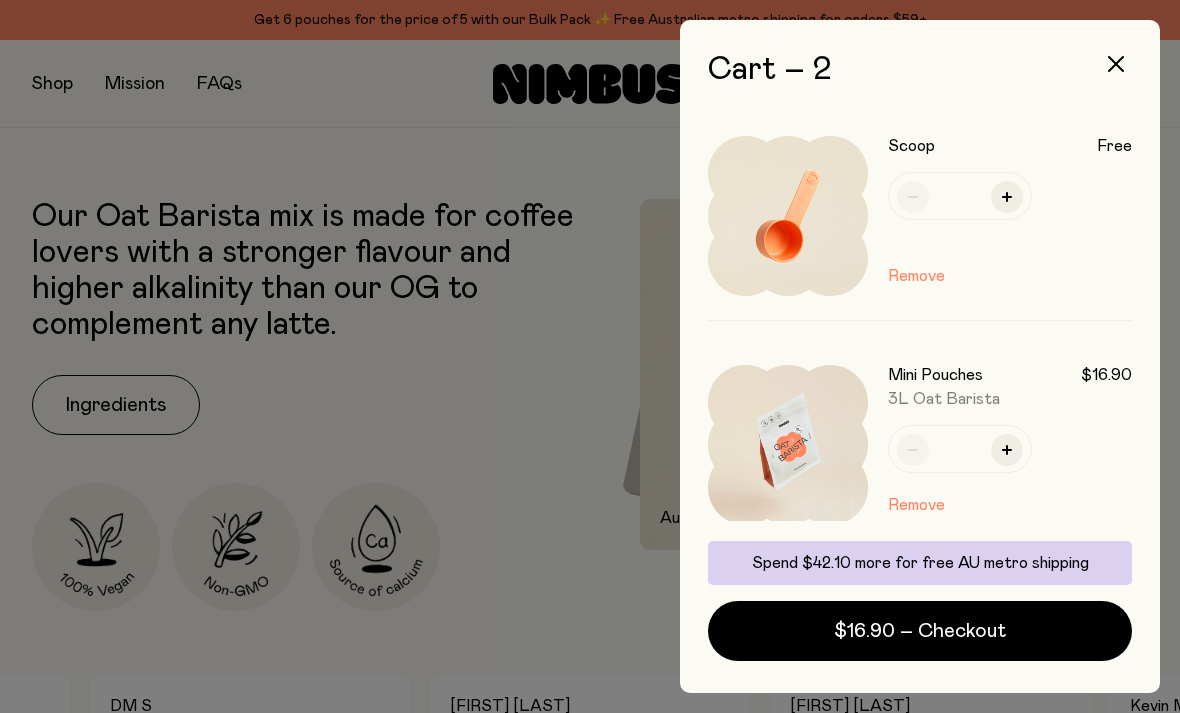 click on "$16.90 – Checkout" at bounding box center (920, 631) 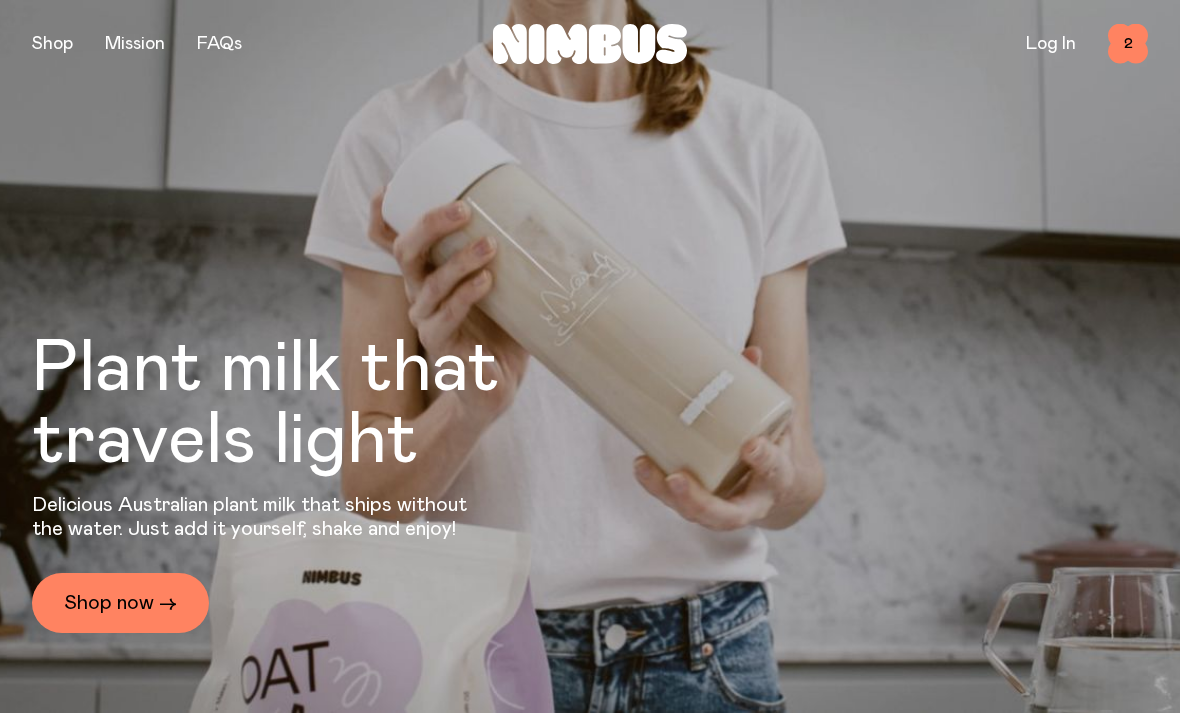 scroll, scrollTop: 0, scrollLeft: 0, axis: both 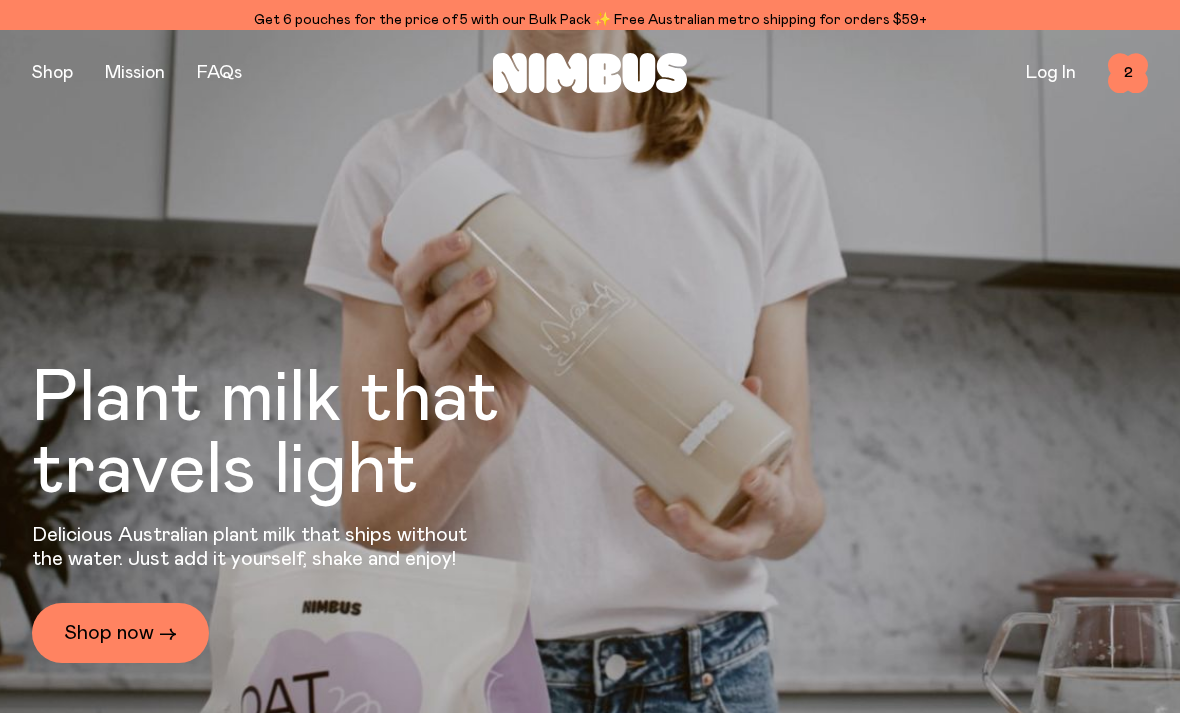 click on "Get 6 pouches for the price of 5 with our Bulk Pack ✨ Free Australian metro shipping for orders $59+" at bounding box center (590, 20) 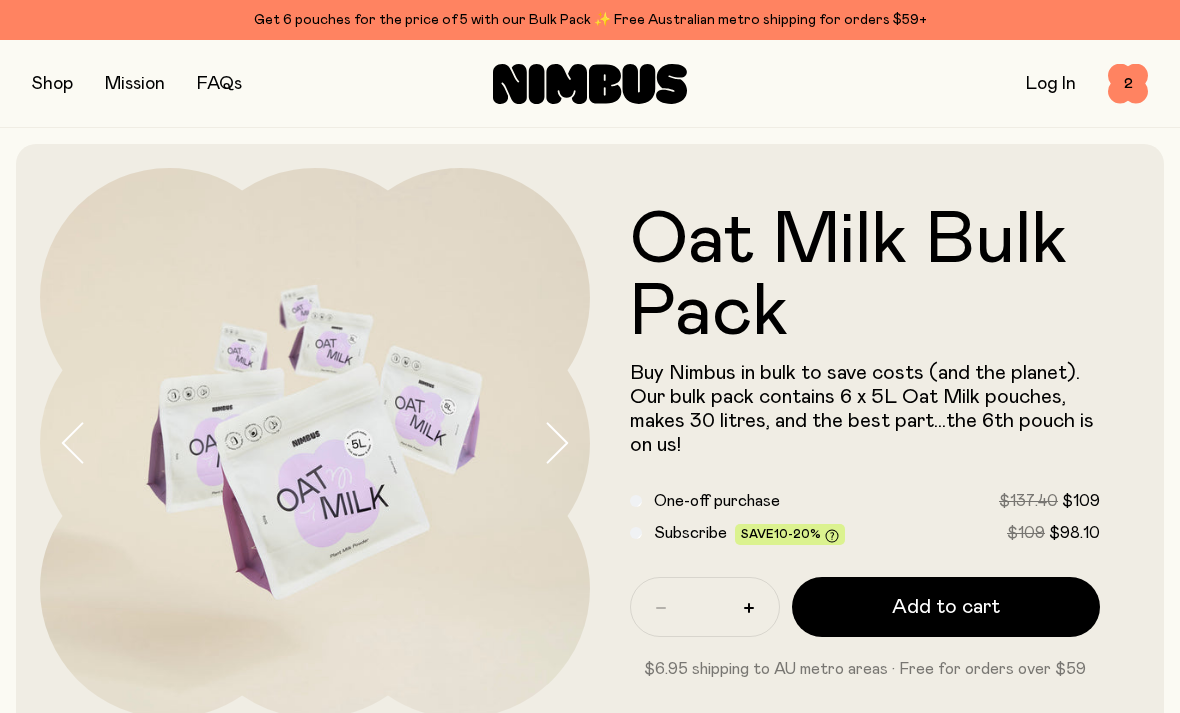 click on "2" at bounding box center [1128, 84] 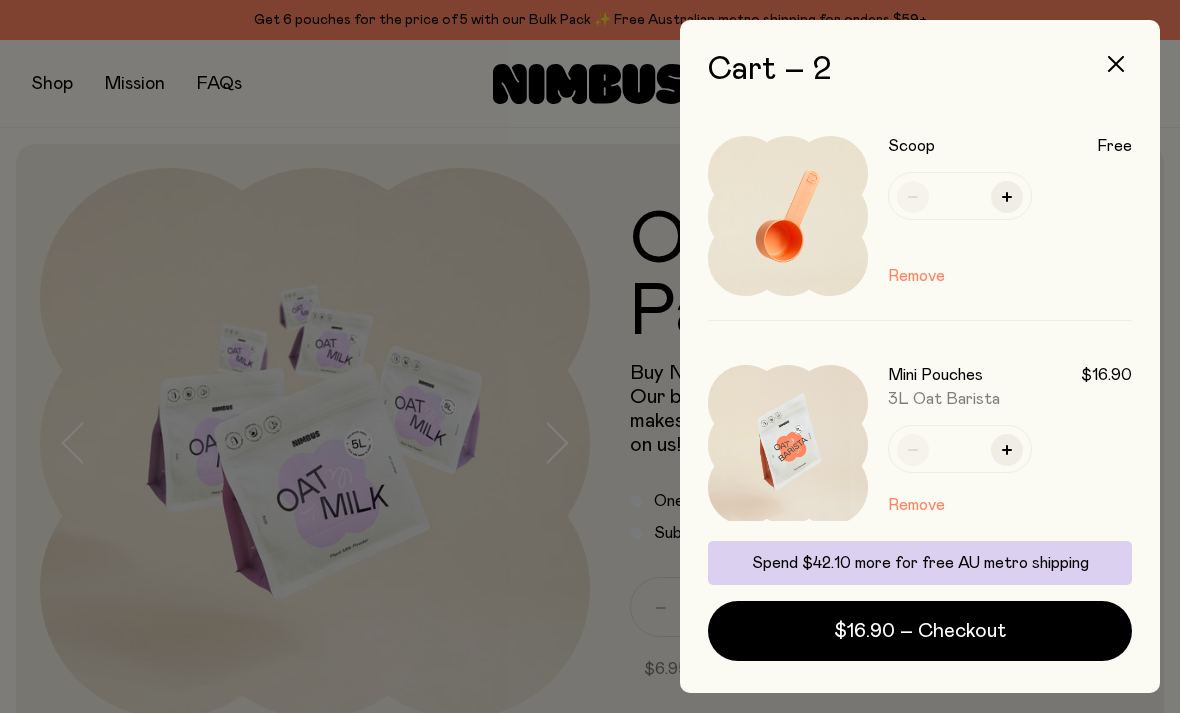 click on "$16.90 – Checkout" at bounding box center [920, 631] 